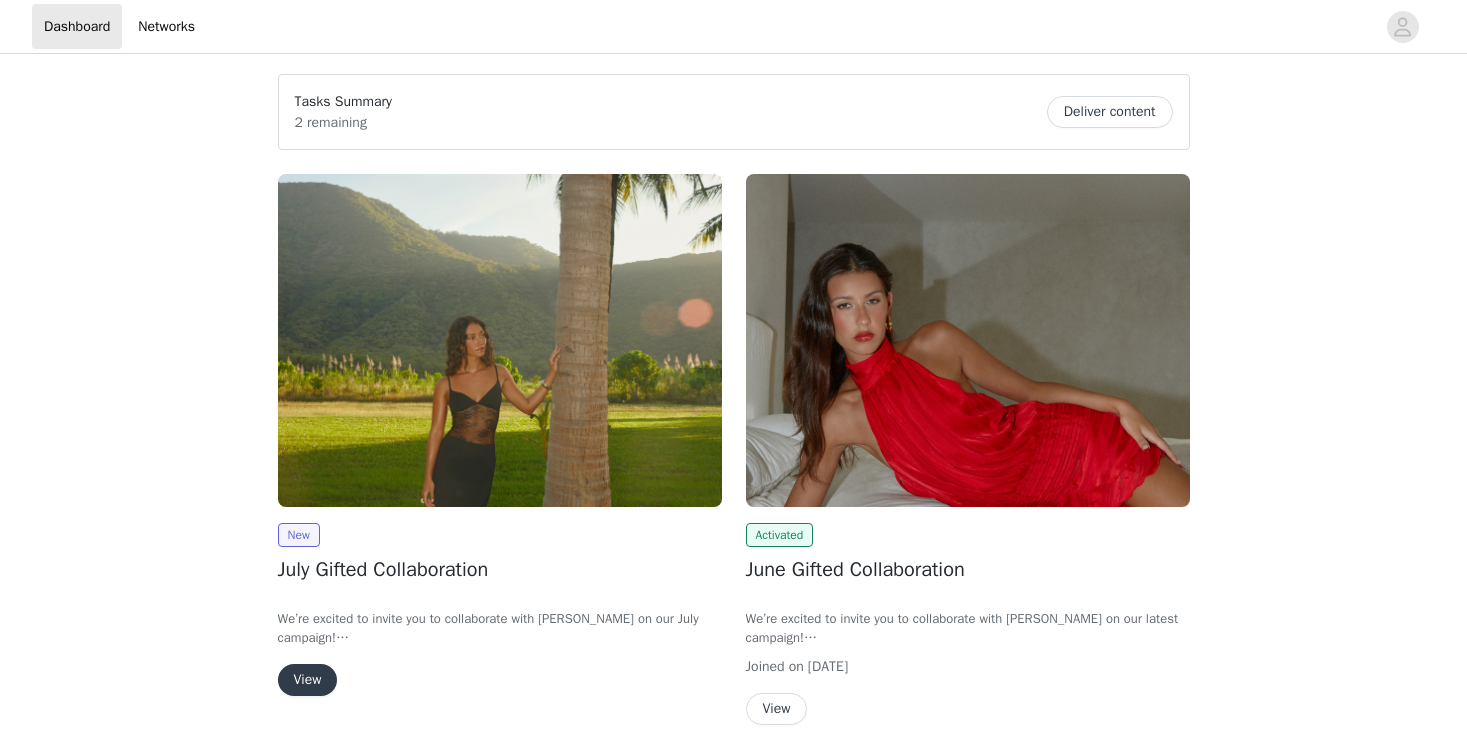 scroll, scrollTop: 0, scrollLeft: 0, axis: both 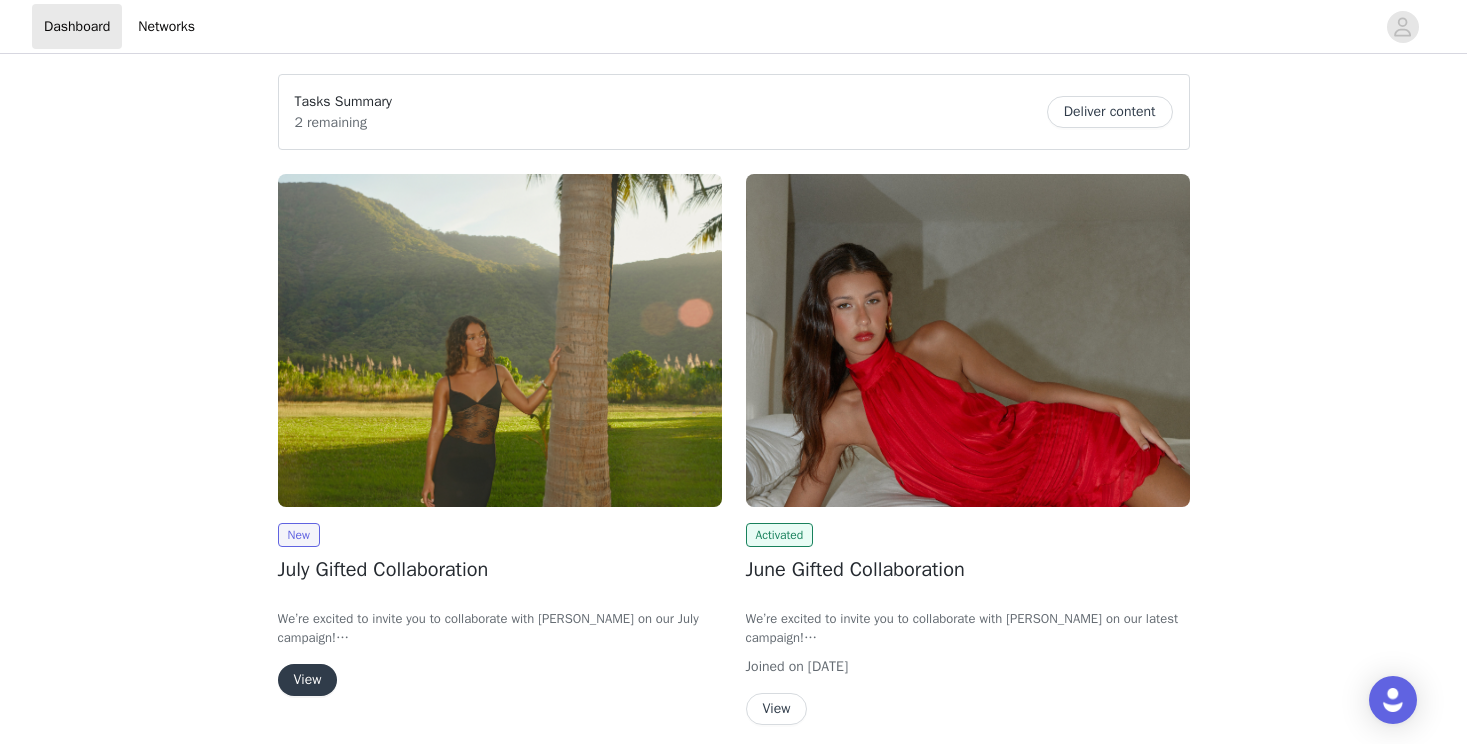click on "View" at bounding box center [308, 680] 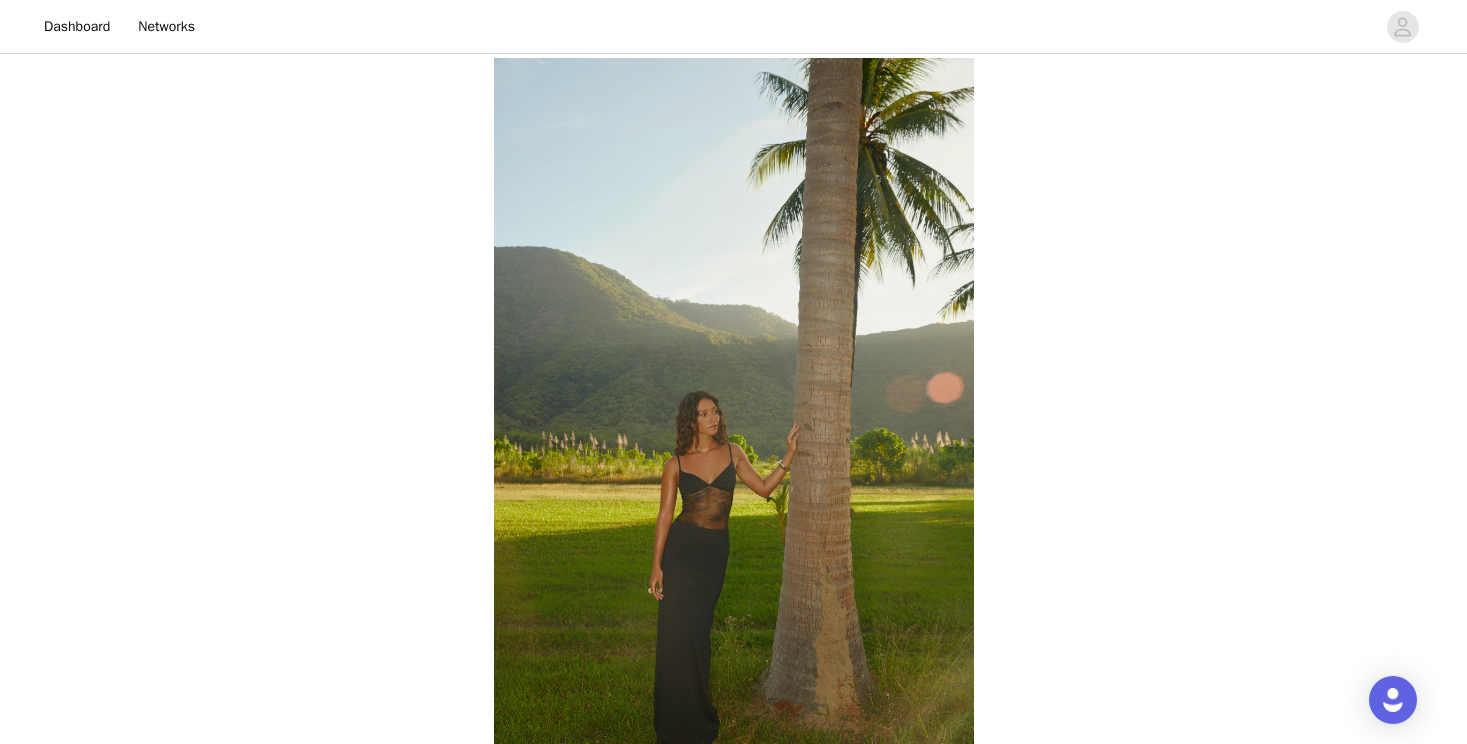 scroll, scrollTop: 772, scrollLeft: 0, axis: vertical 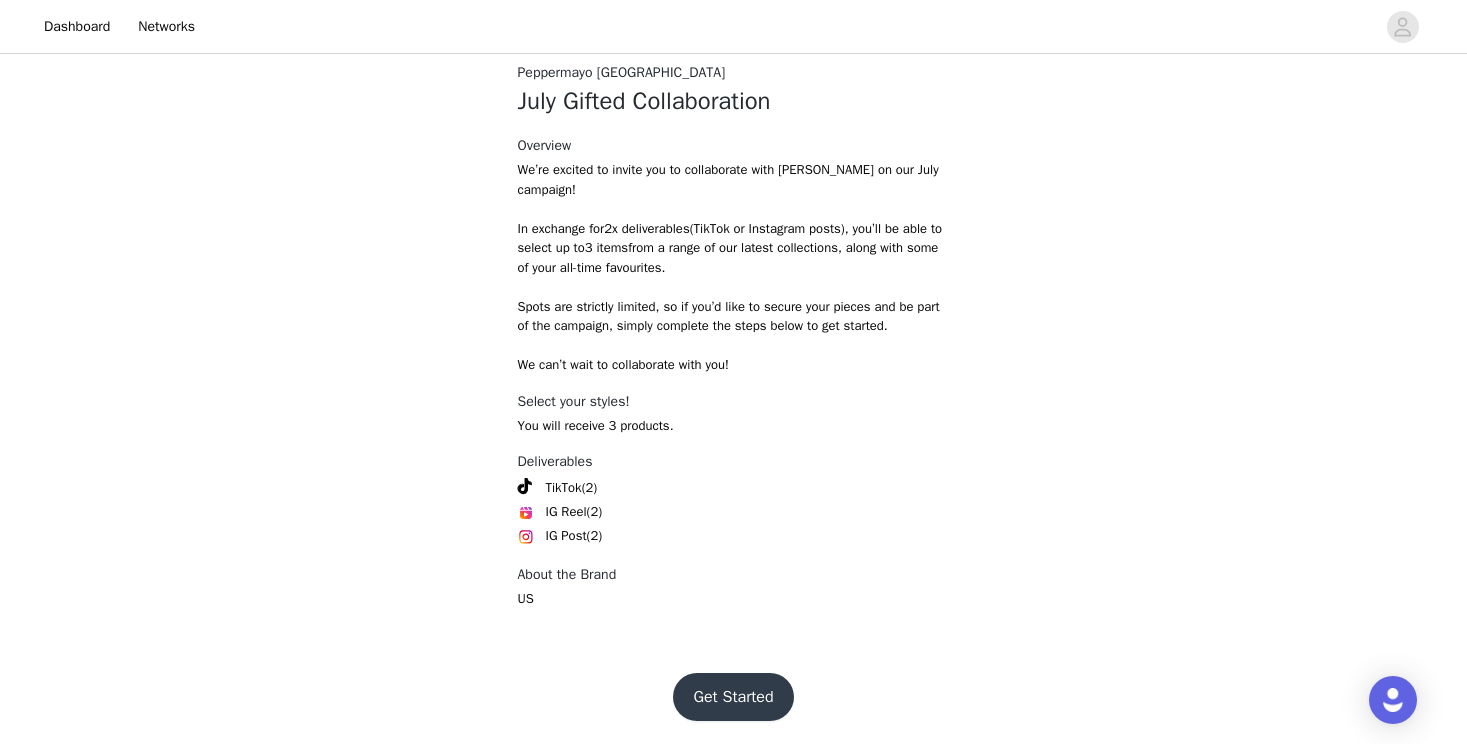 click on "Get Started" at bounding box center (733, 697) 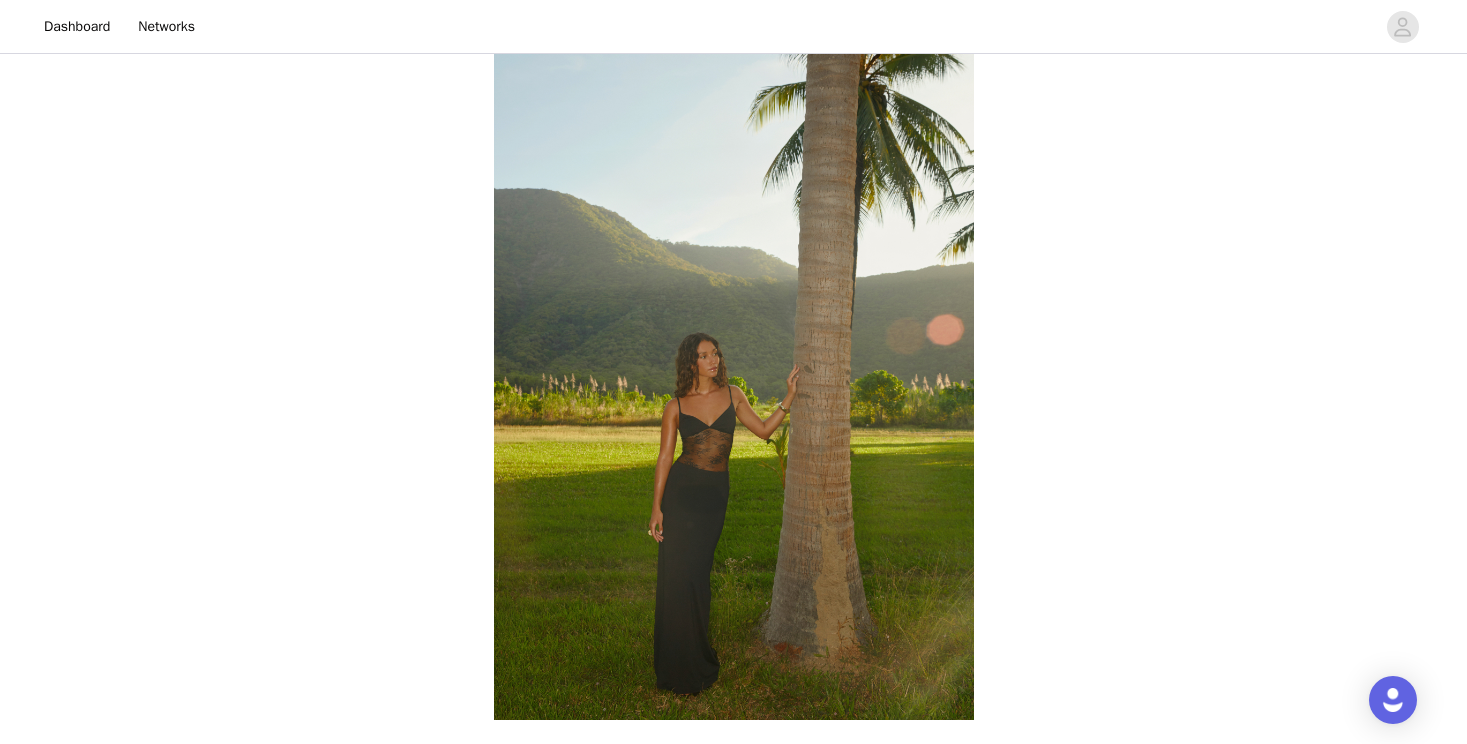 scroll, scrollTop: 772, scrollLeft: 0, axis: vertical 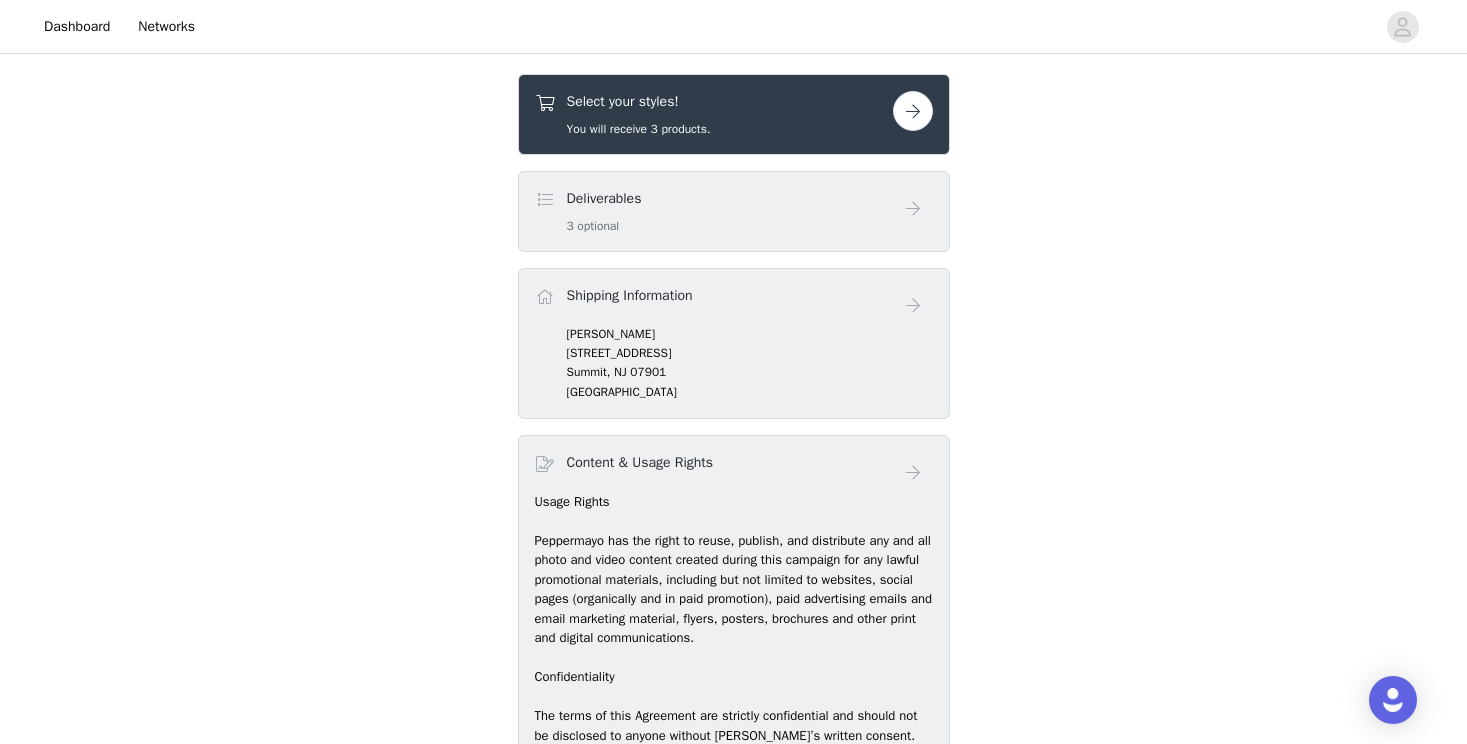 click at bounding box center (913, 111) 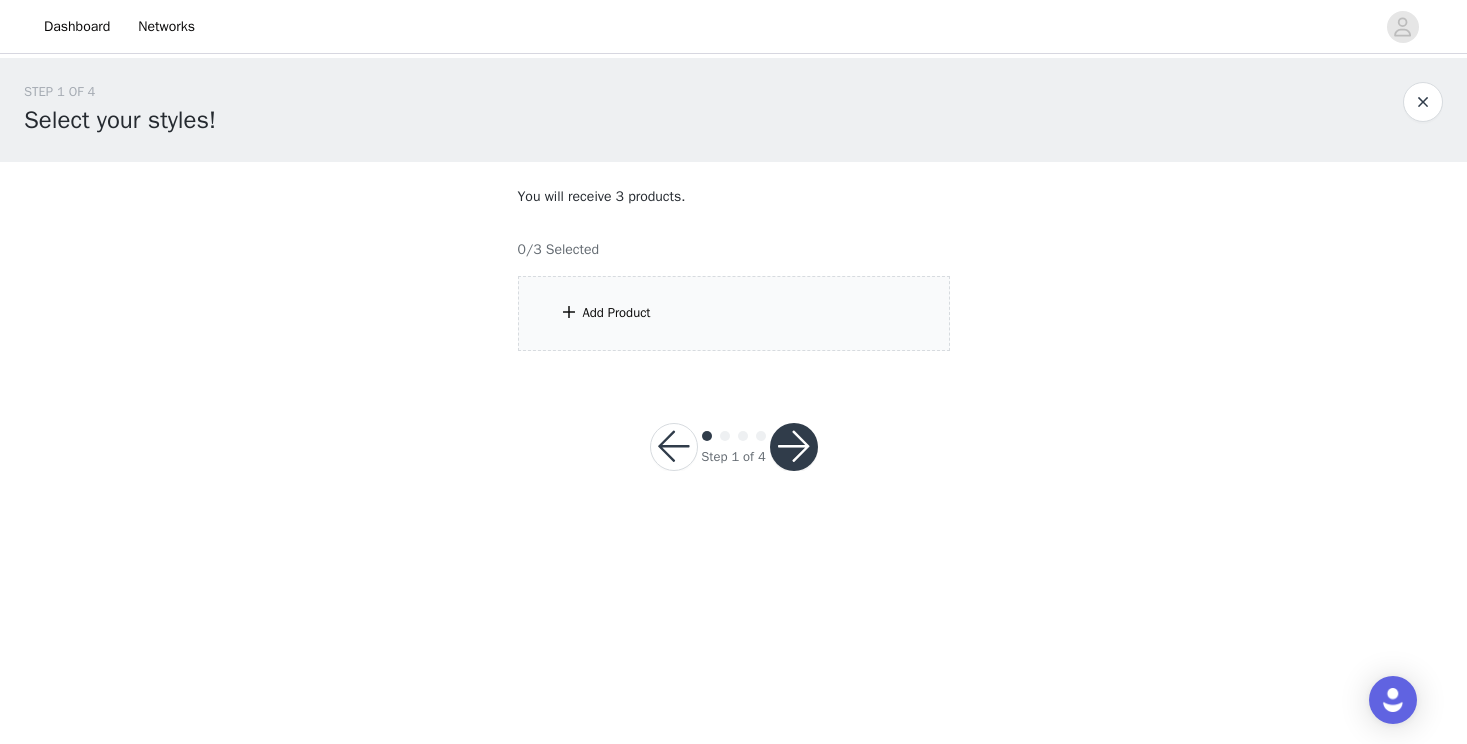 click on "Add Product" at bounding box center [617, 313] 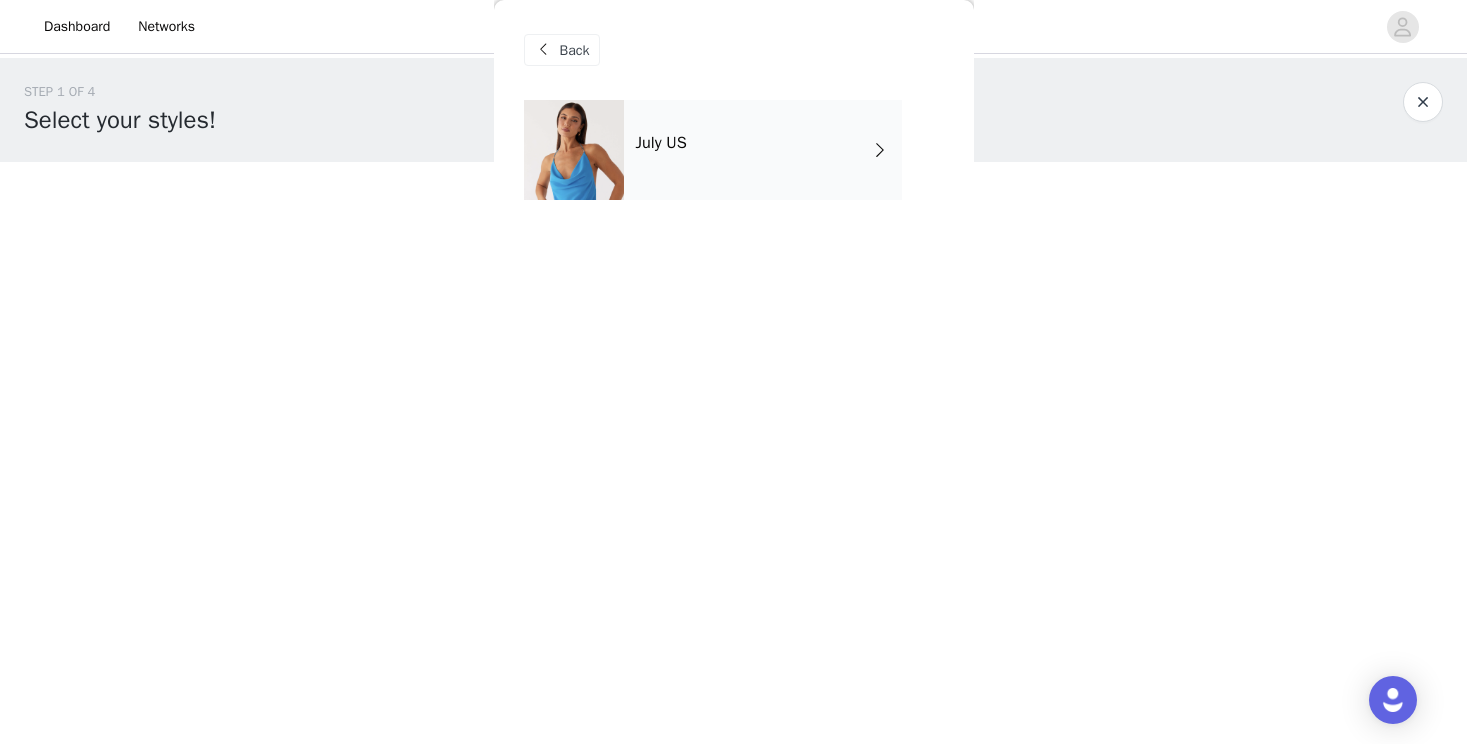 click on "July US" at bounding box center (763, 150) 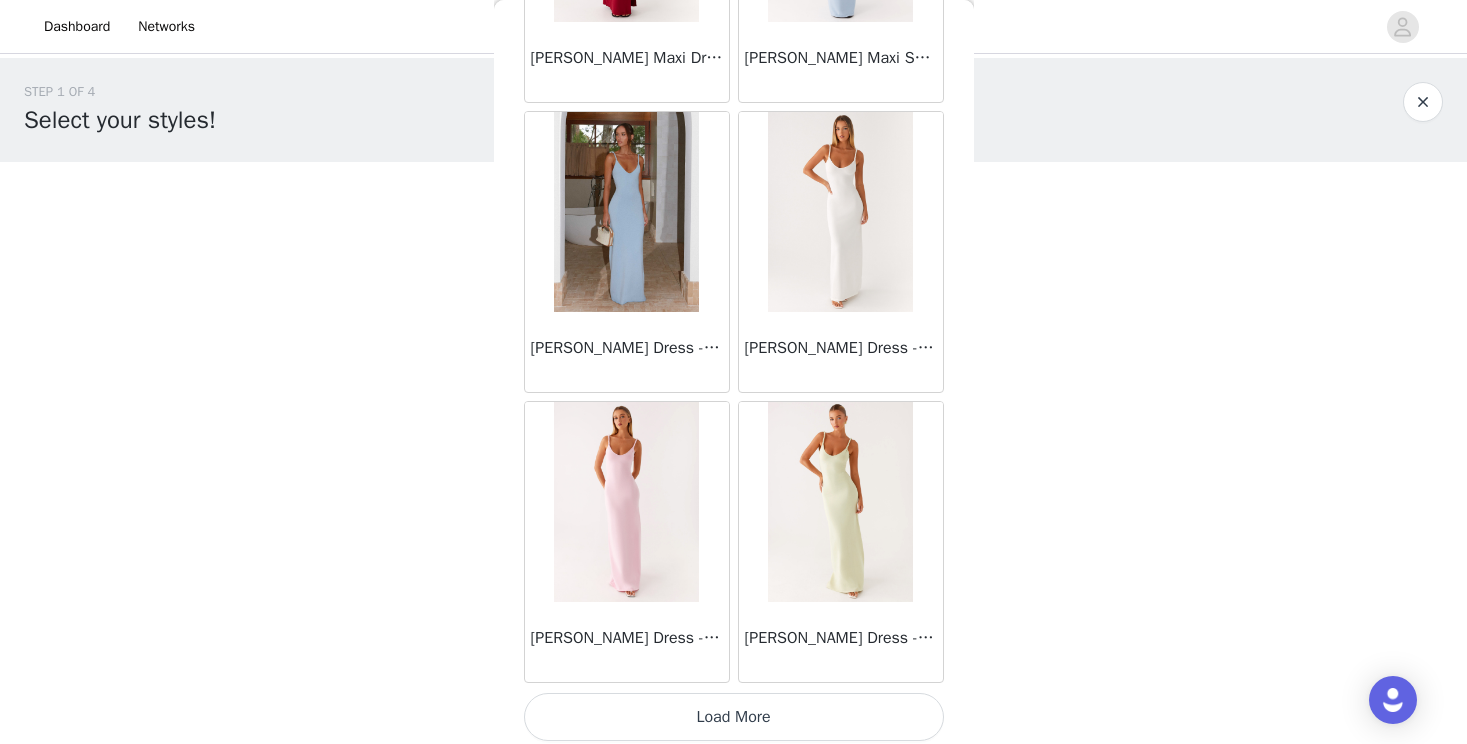scroll, scrollTop: 2316, scrollLeft: 0, axis: vertical 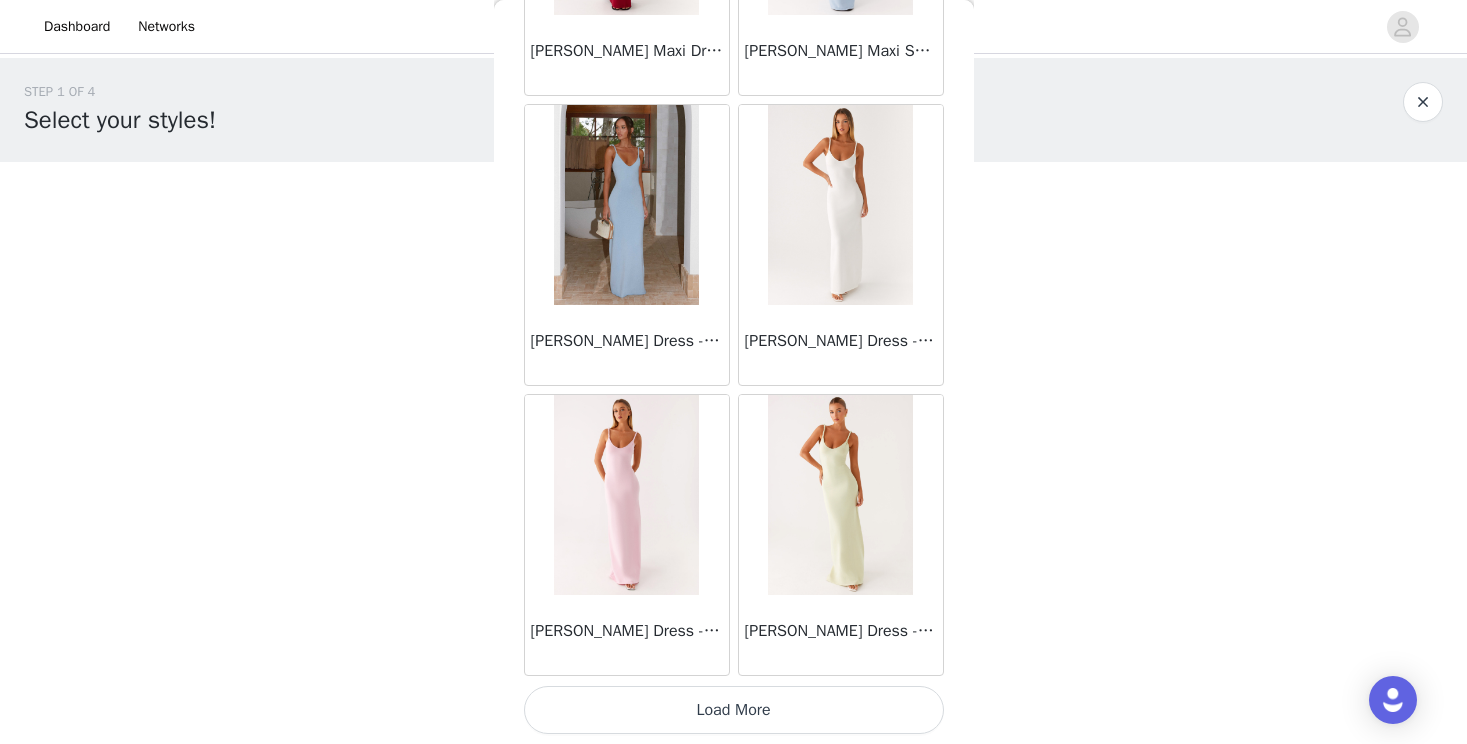 click on "Load More" at bounding box center (734, 710) 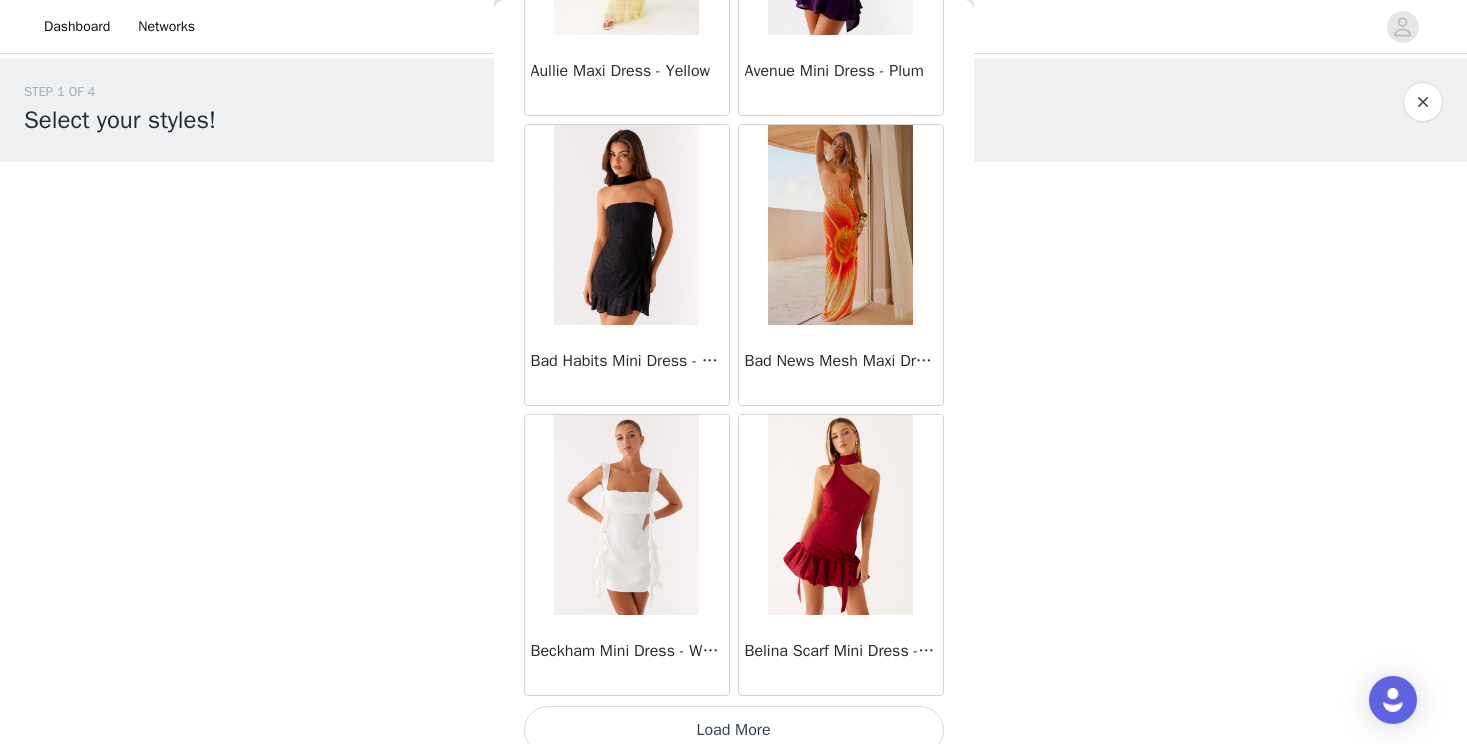 scroll, scrollTop: 5216, scrollLeft: 0, axis: vertical 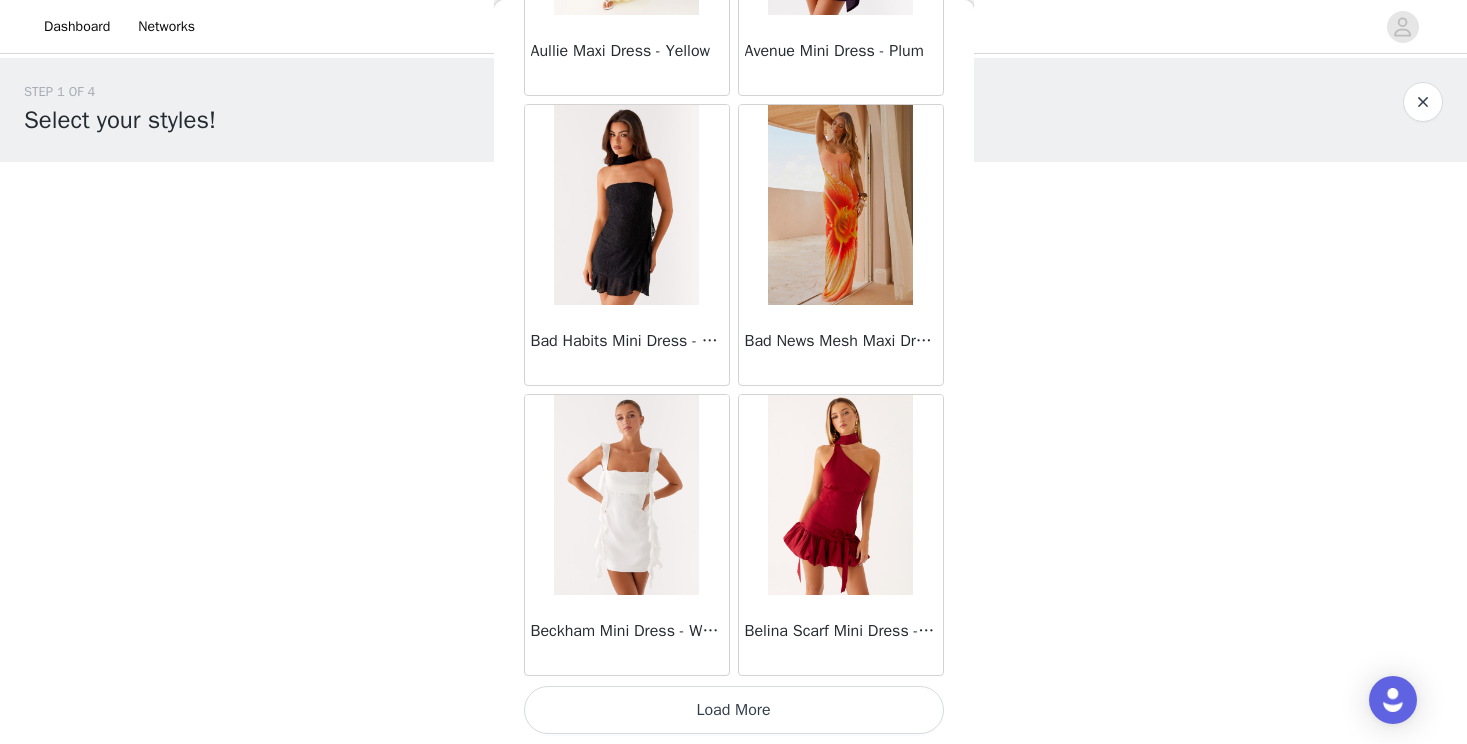 click on "Load More" at bounding box center (734, 710) 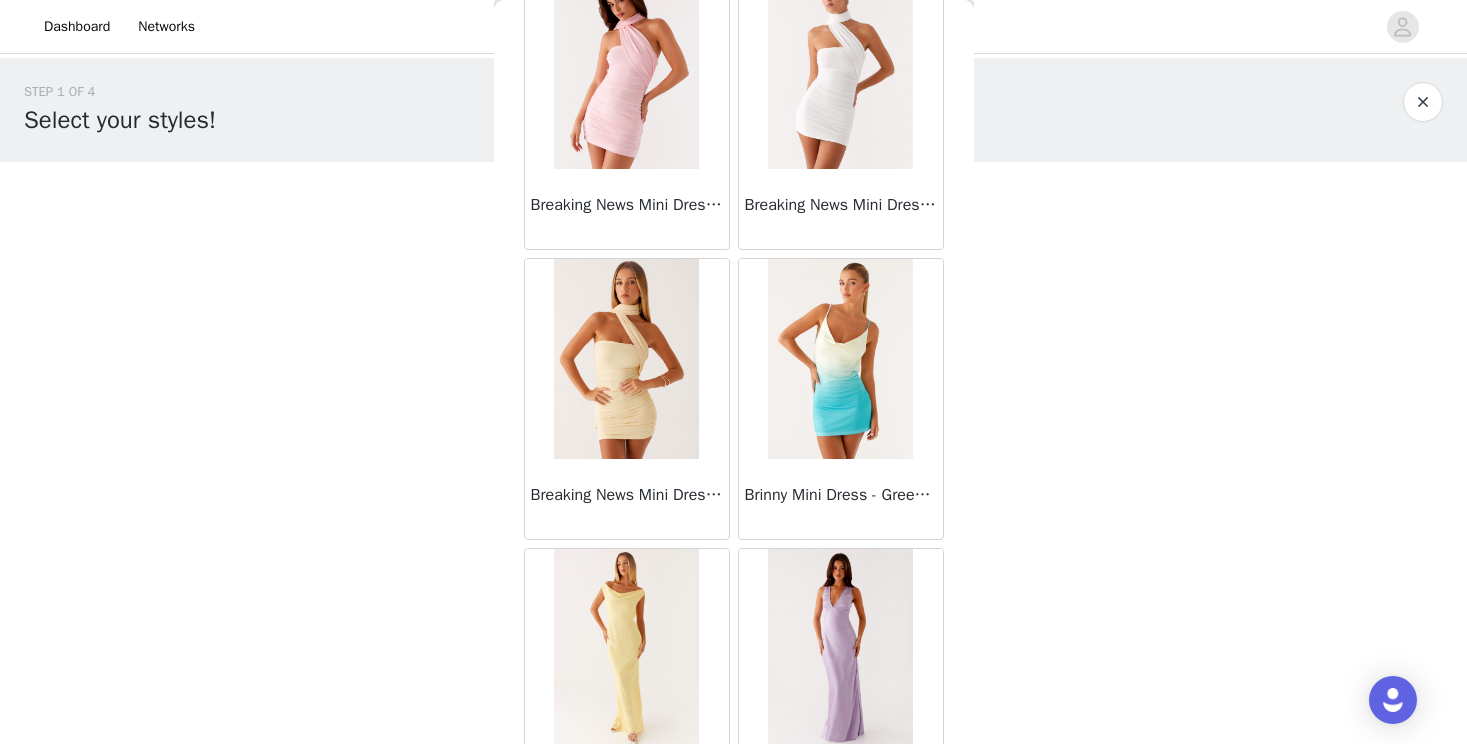 scroll, scrollTop: 8116, scrollLeft: 0, axis: vertical 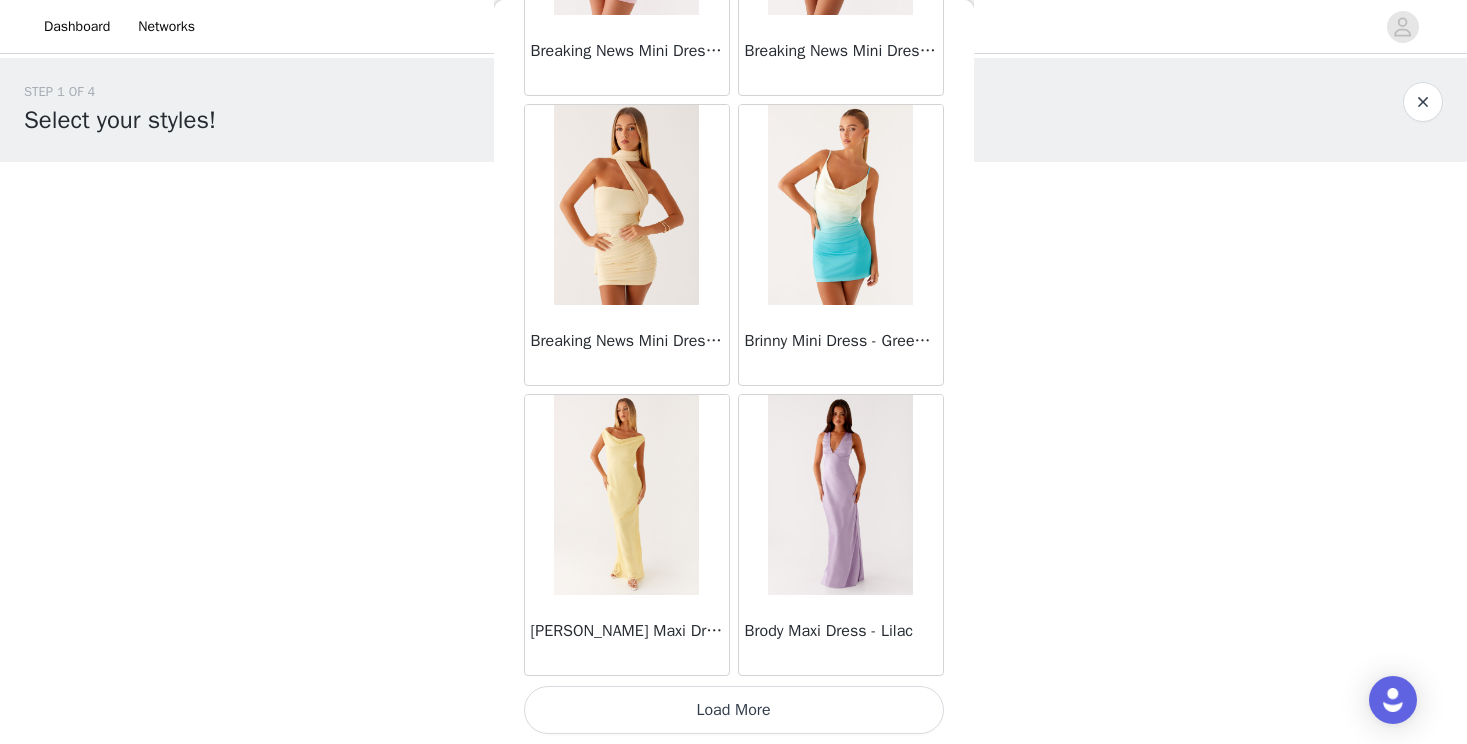 click on "Load More" at bounding box center (734, 710) 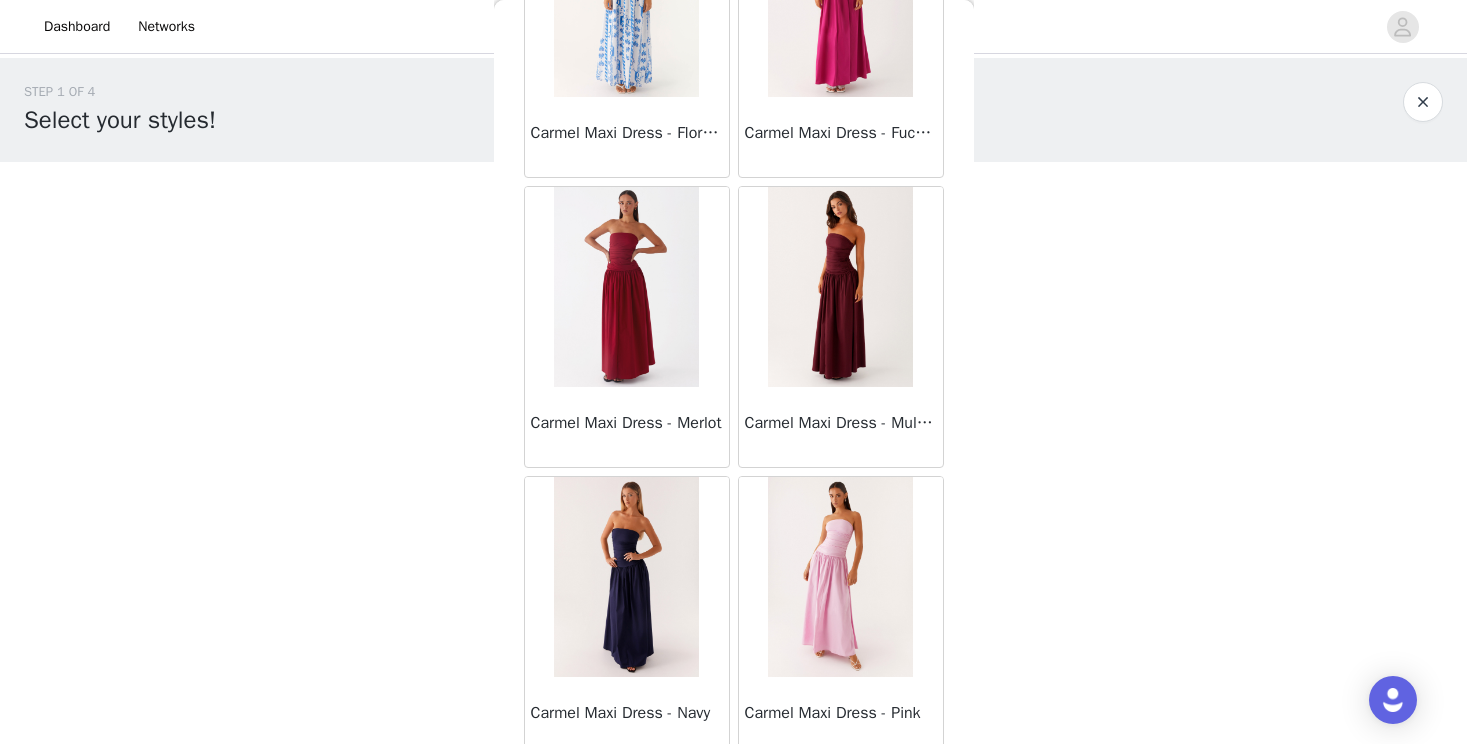 scroll, scrollTop: 11016, scrollLeft: 0, axis: vertical 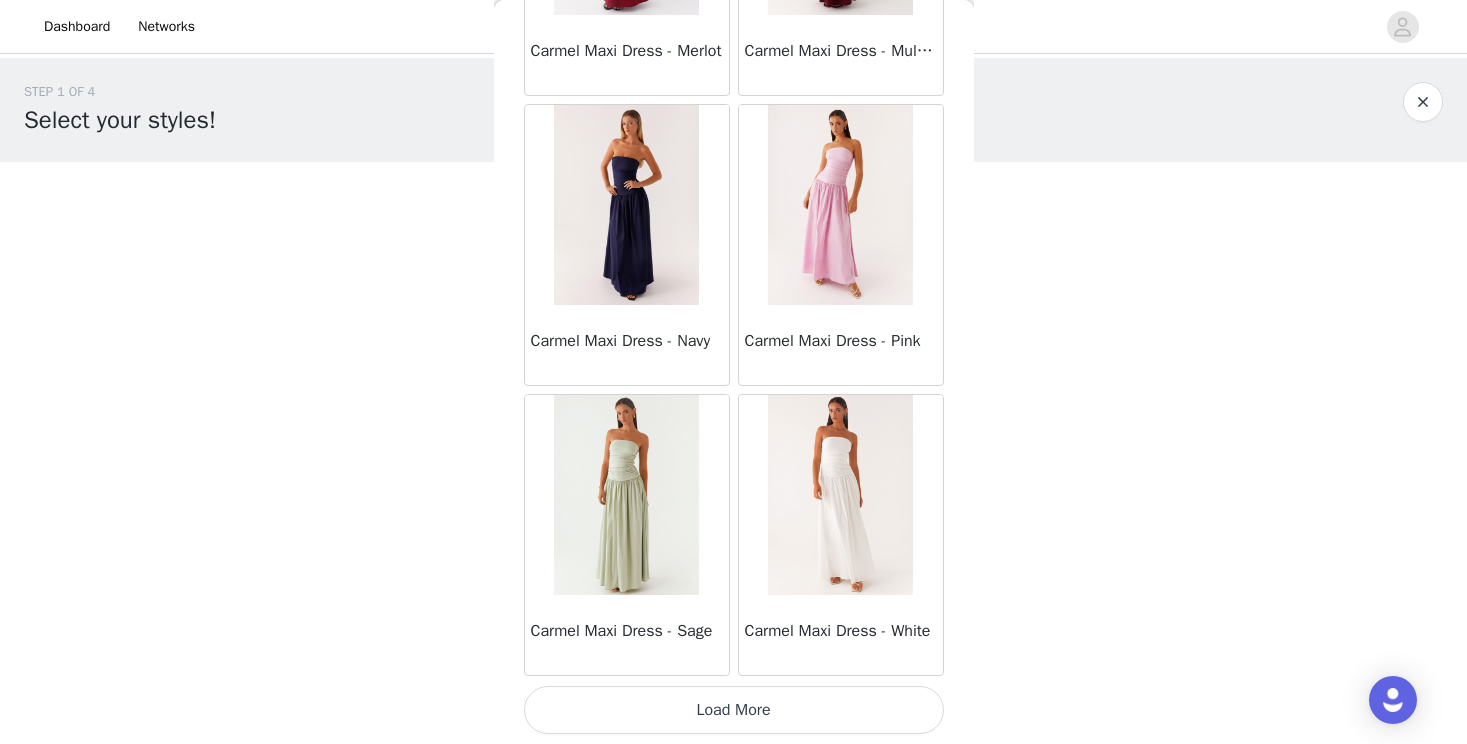 click on "Load More" at bounding box center [734, 710] 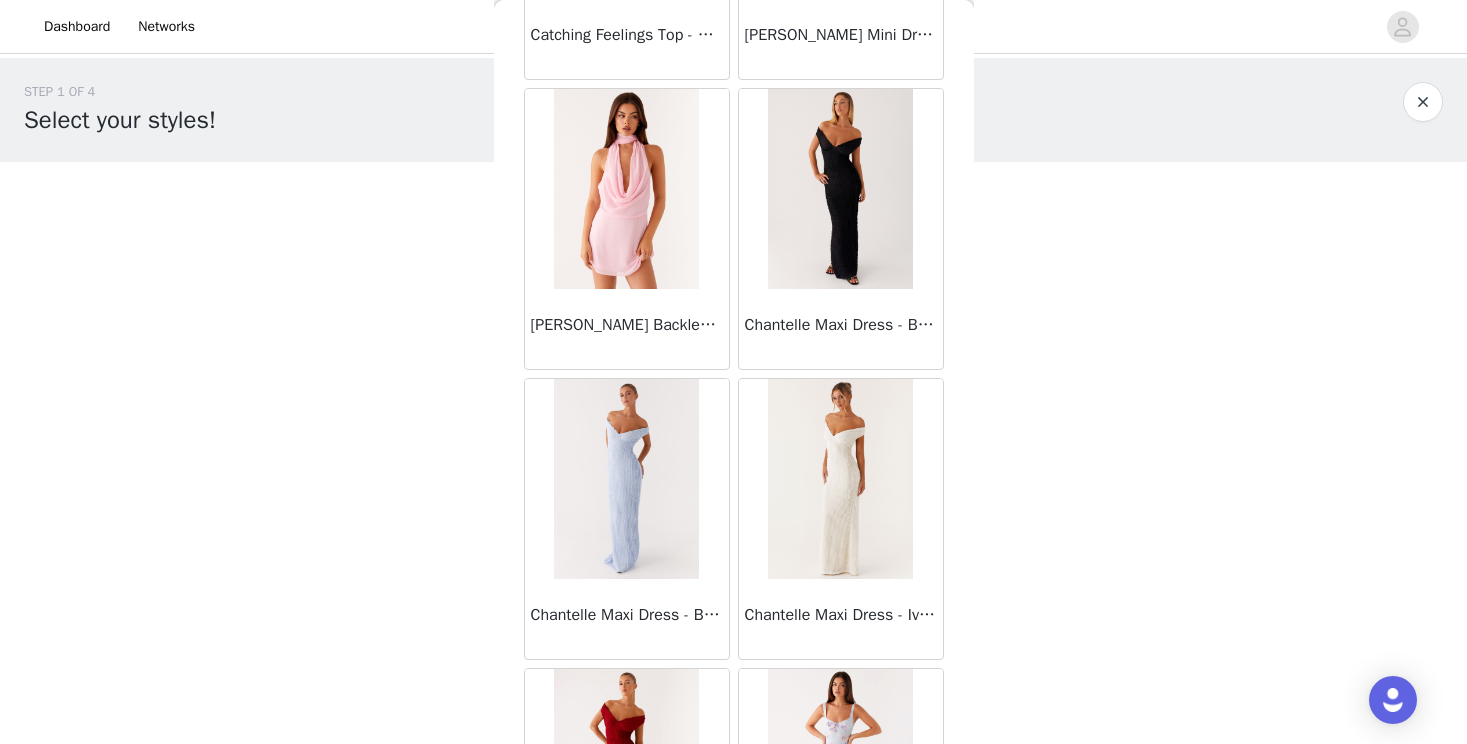 scroll, scrollTop: 13916, scrollLeft: 0, axis: vertical 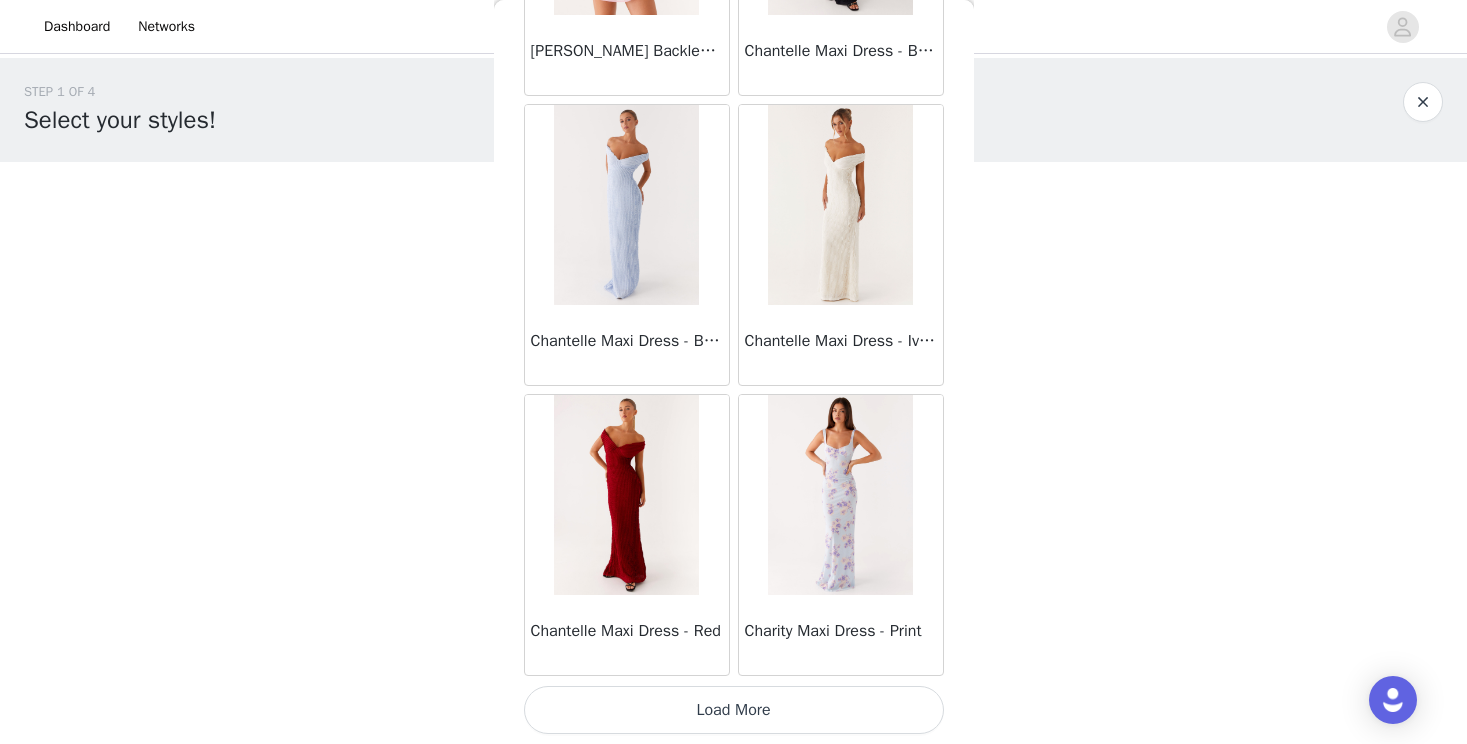 click on "Load More" at bounding box center [734, 710] 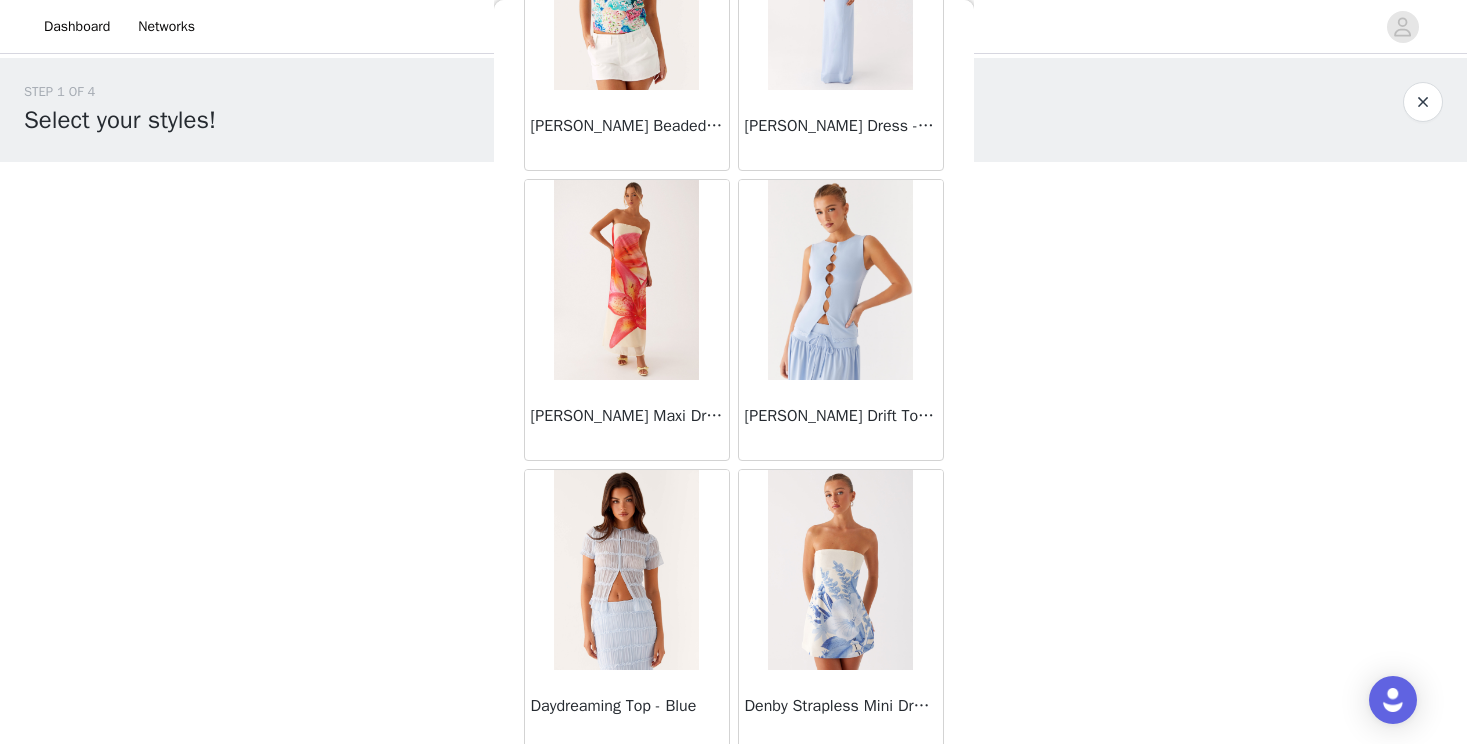 scroll, scrollTop: 16816, scrollLeft: 0, axis: vertical 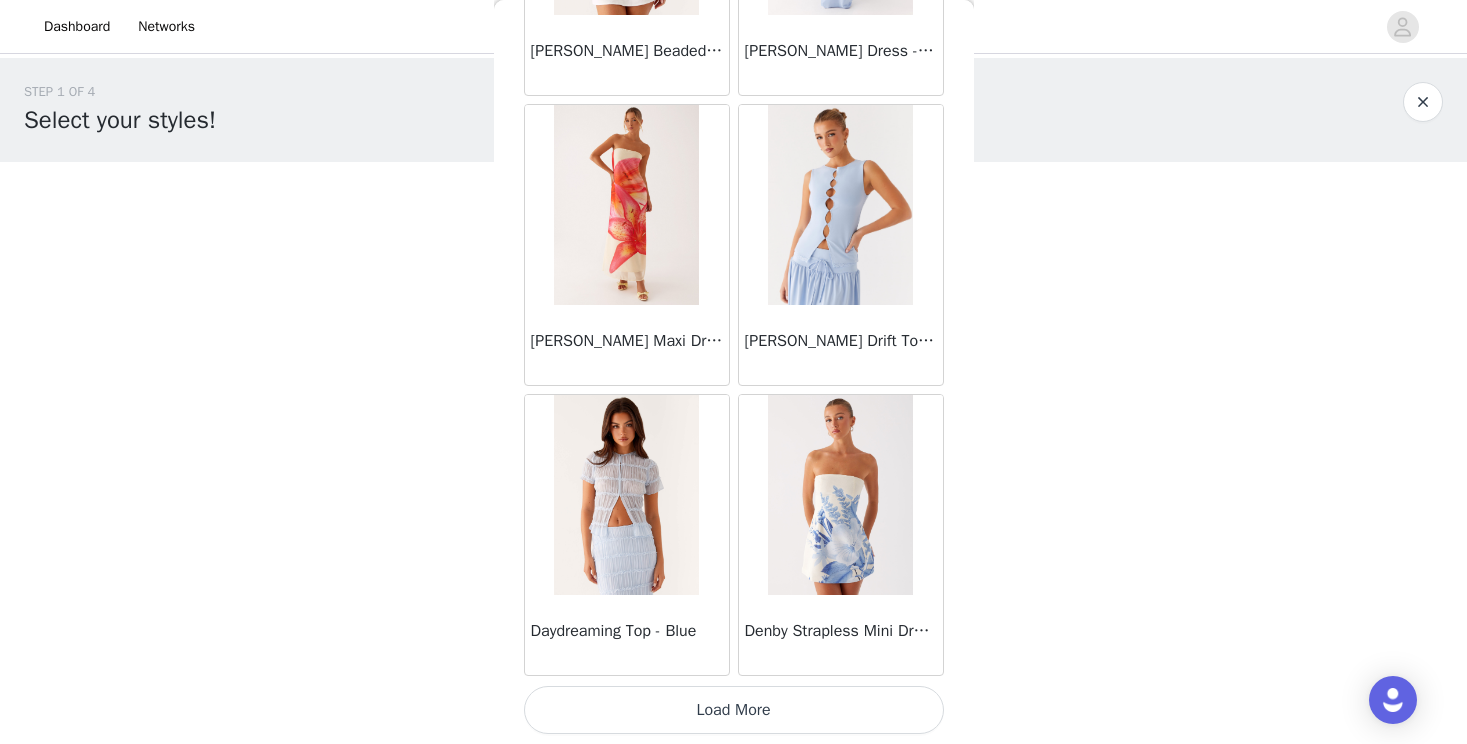 click on "Load More" at bounding box center [734, 710] 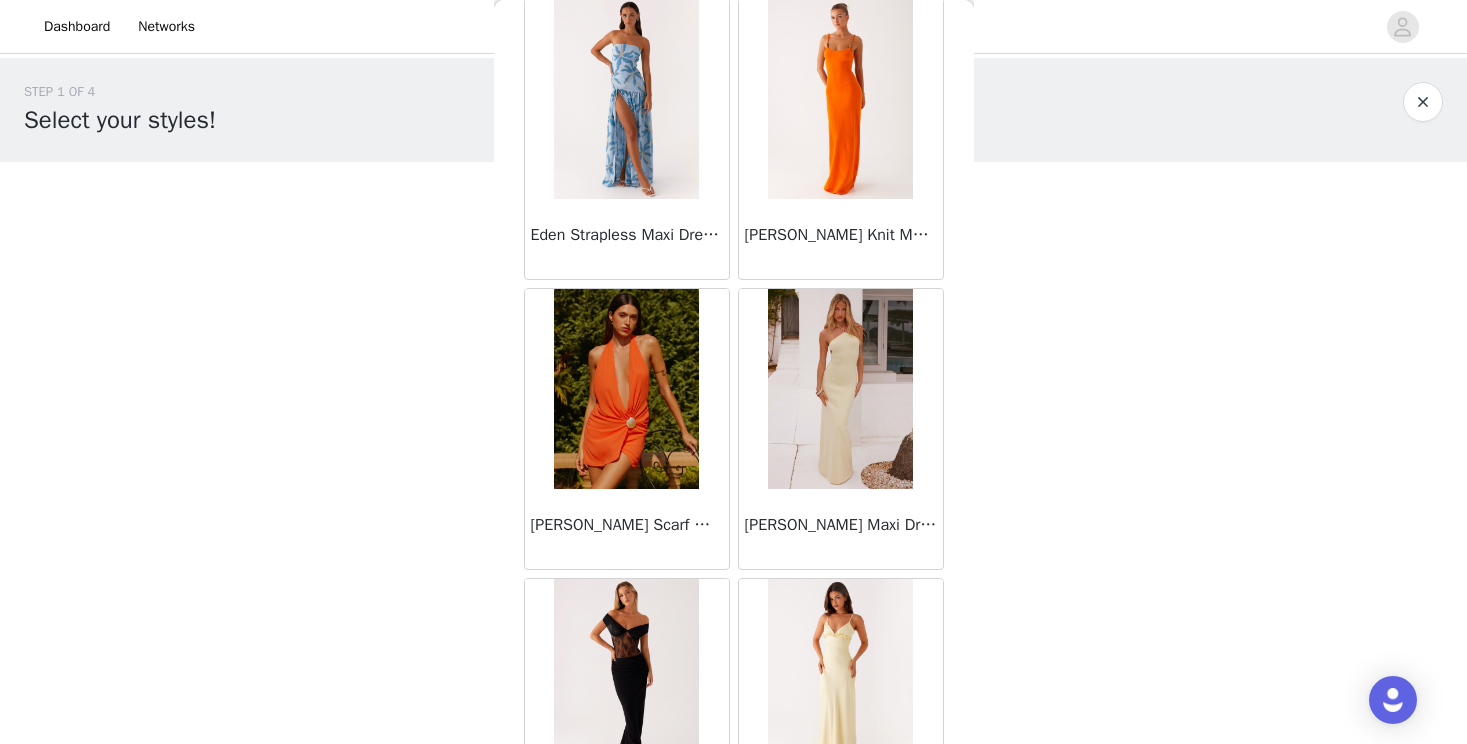 scroll, scrollTop: 19716, scrollLeft: 0, axis: vertical 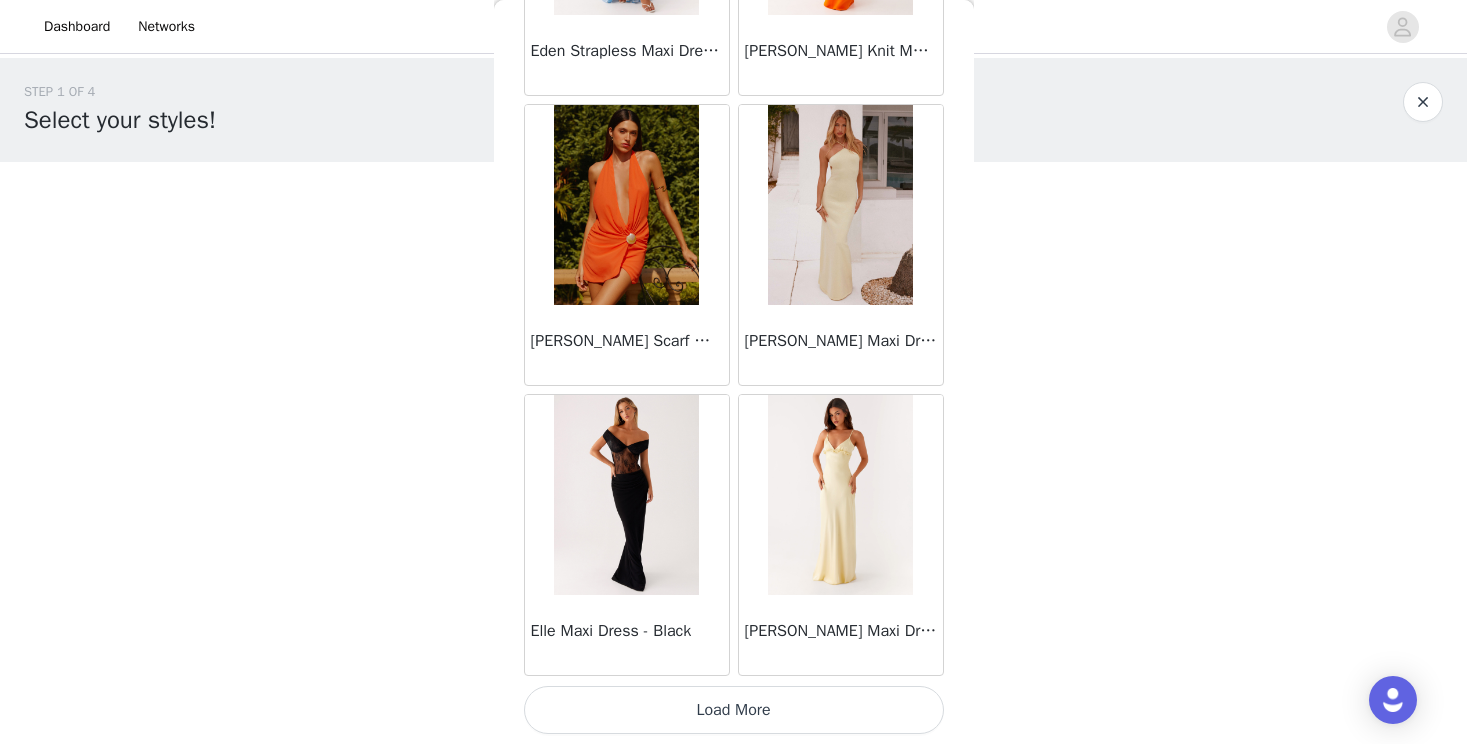 click on "Load More" at bounding box center [734, 710] 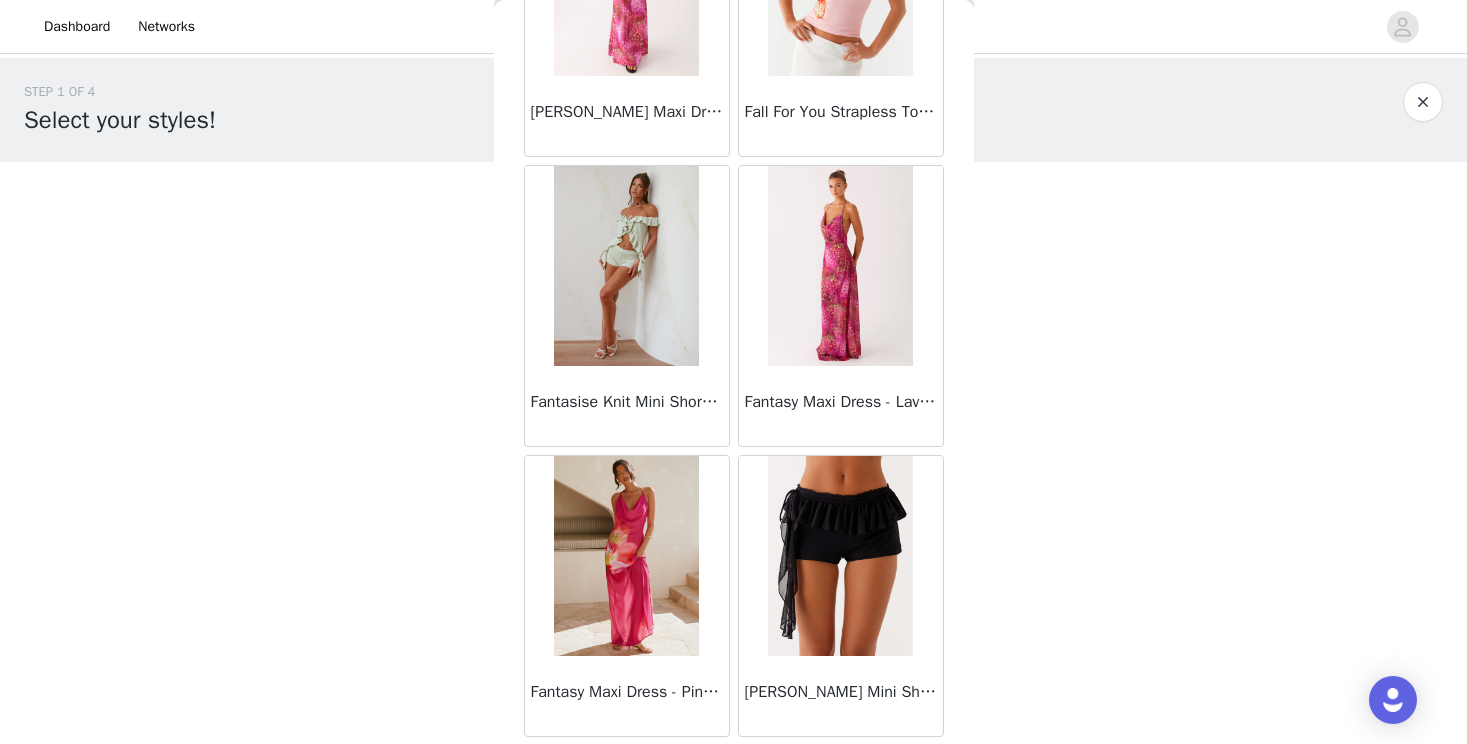 scroll, scrollTop: 22616, scrollLeft: 0, axis: vertical 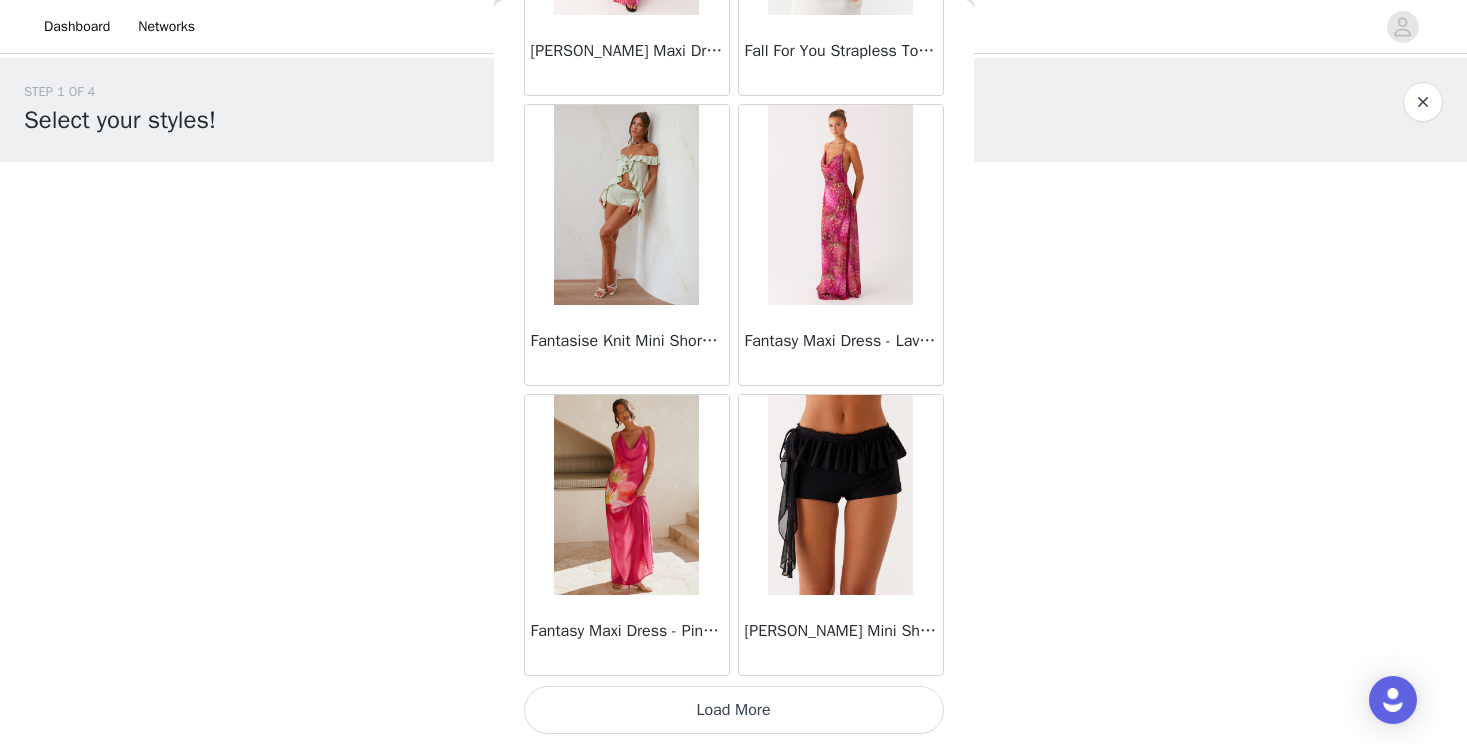 click on "Load More" at bounding box center (734, 710) 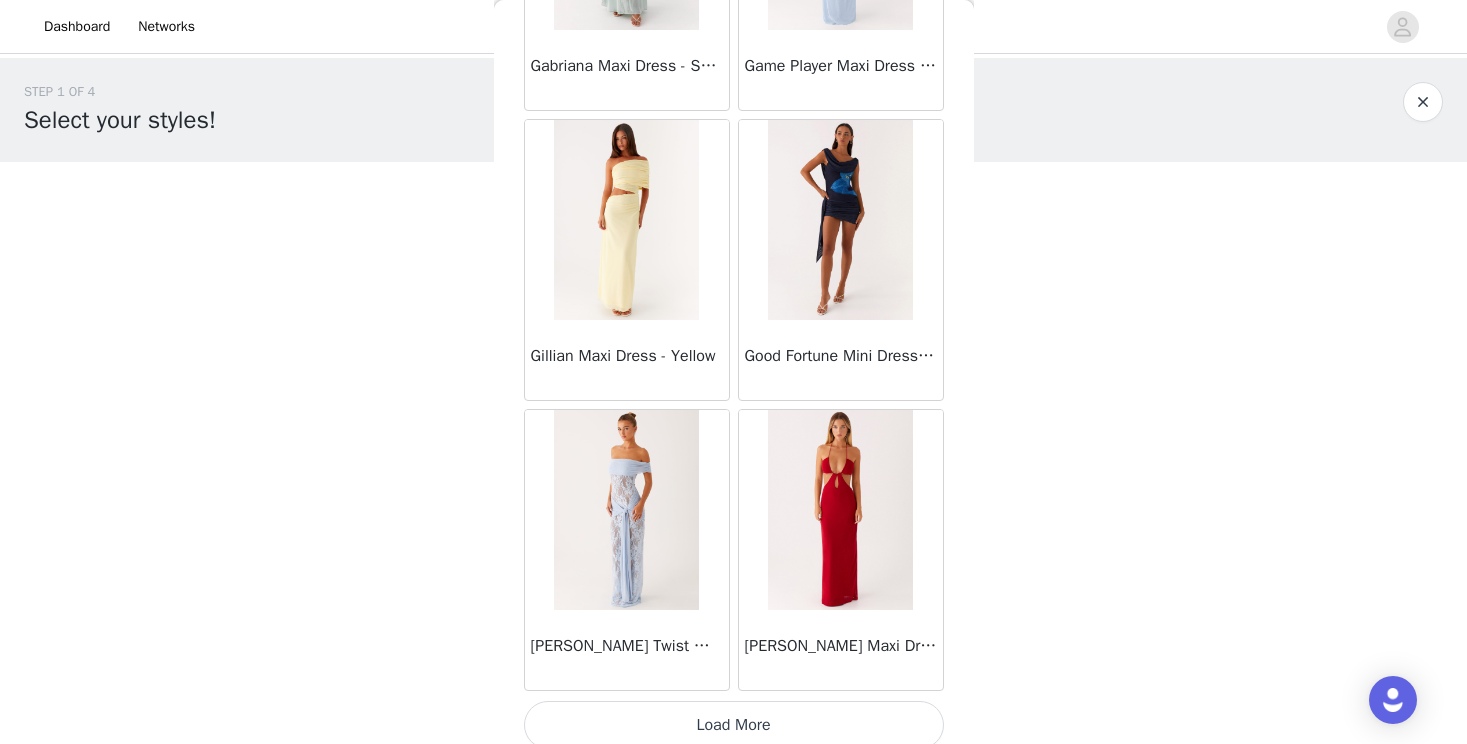 scroll, scrollTop: 25516, scrollLeft: 0, axis: vertical 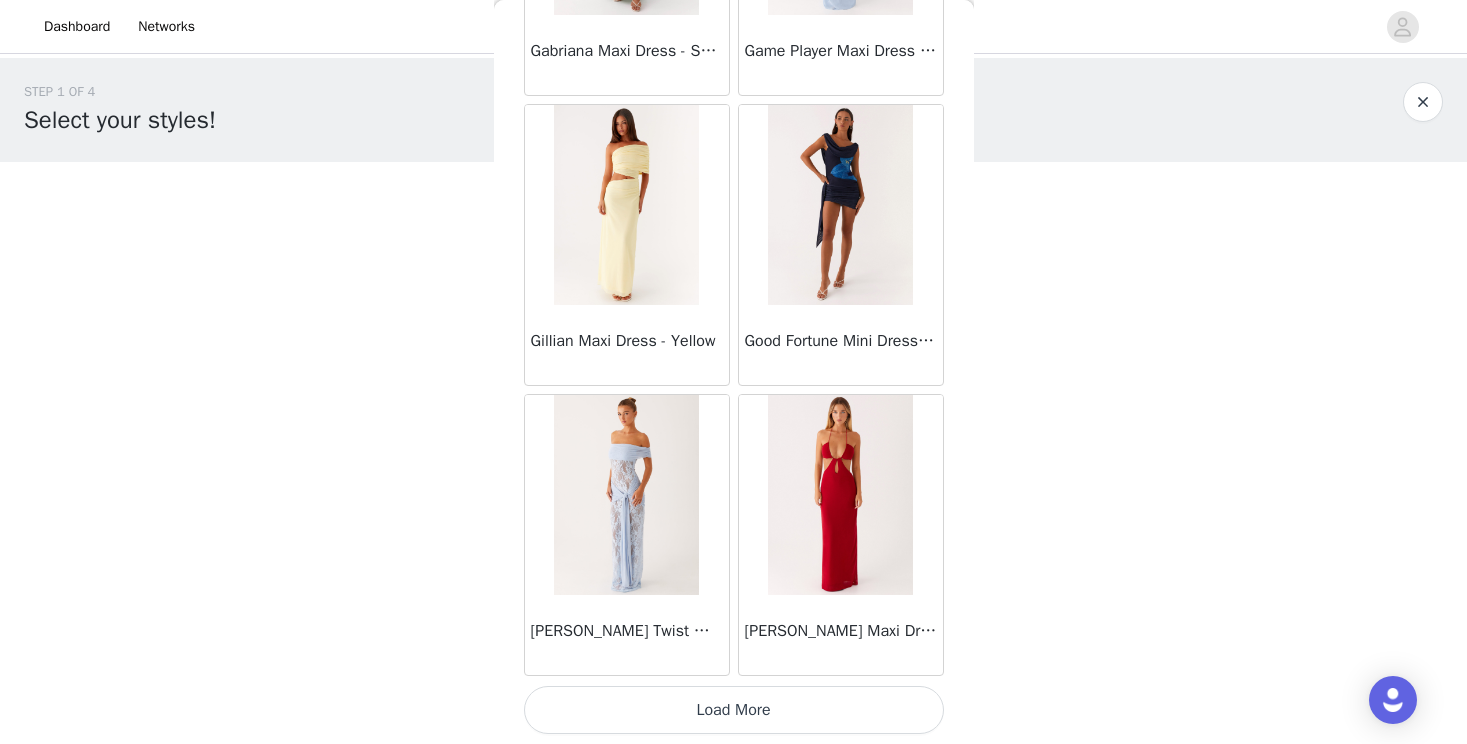 click on "Load More" at bounding box center (734, 710) 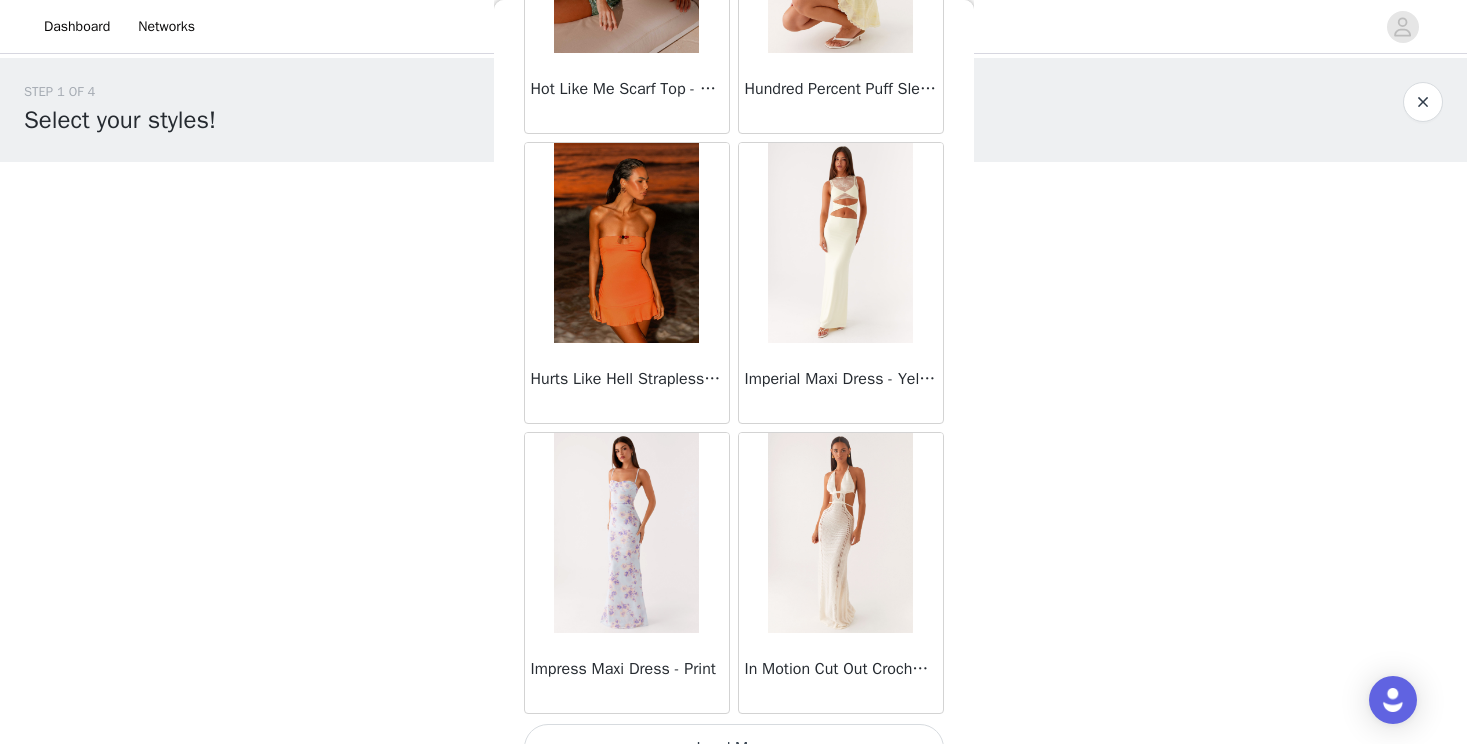 scroll, scrollTop: 28391, scrollLeft: 0, axis: vertical 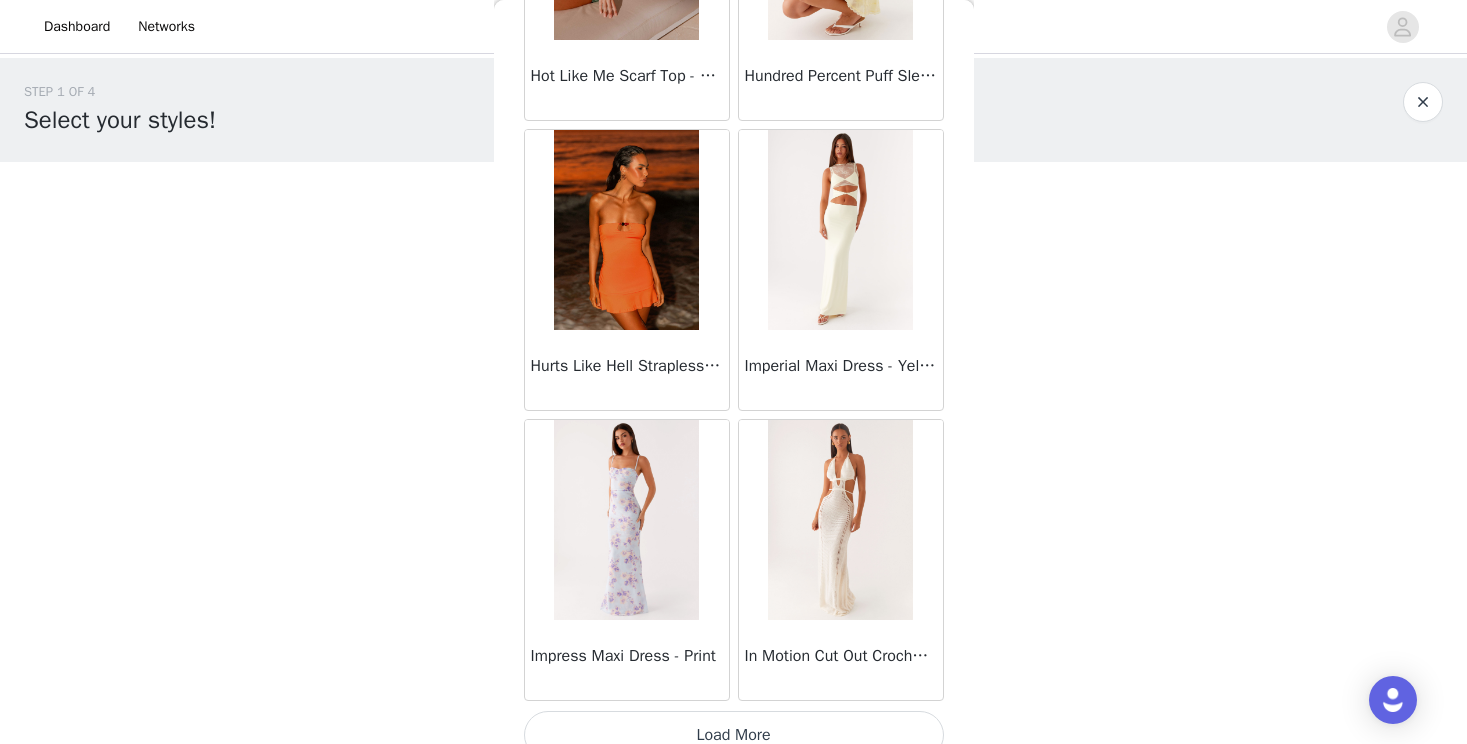 click on "Load More" at bounding box center (734, 735) 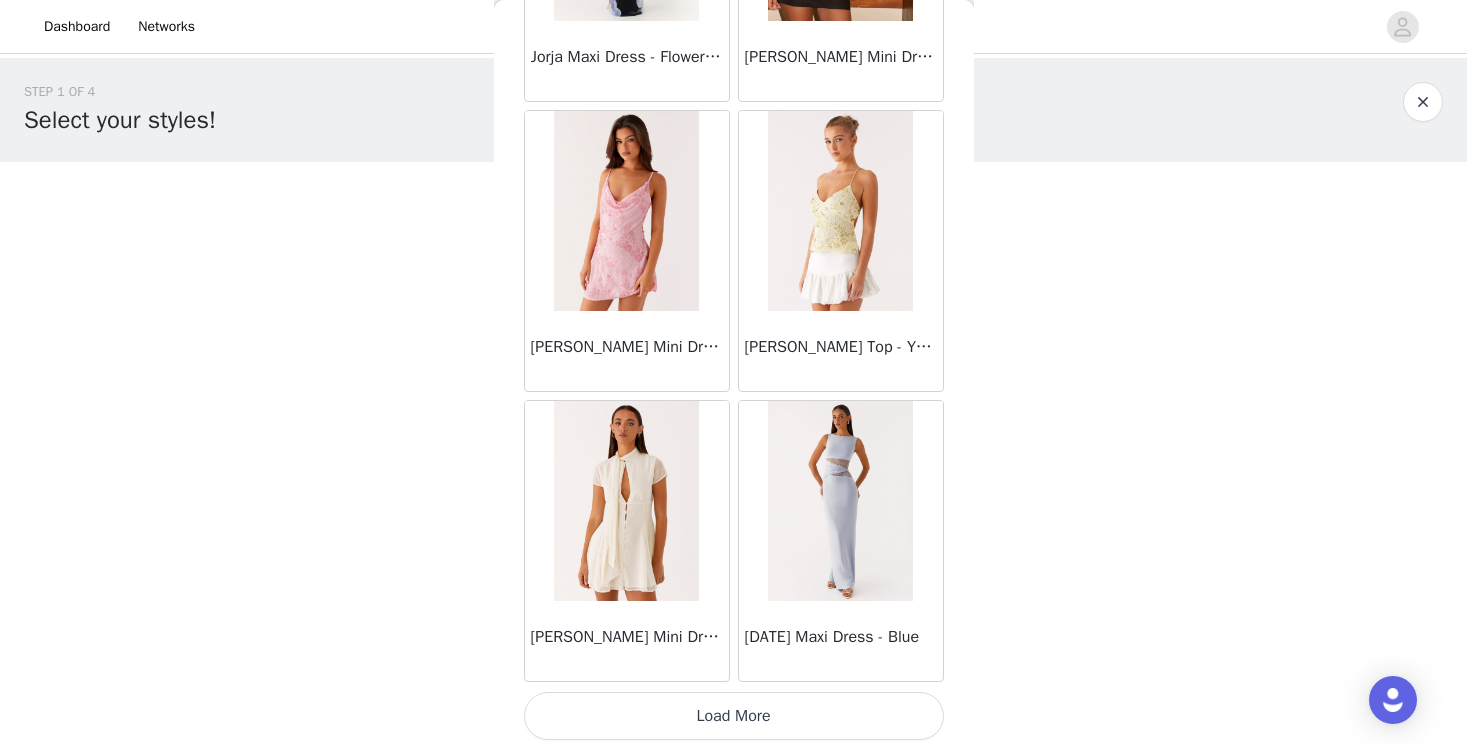 scroll, scrollTop: 31316, scrollLeft: 0, axis: vertical 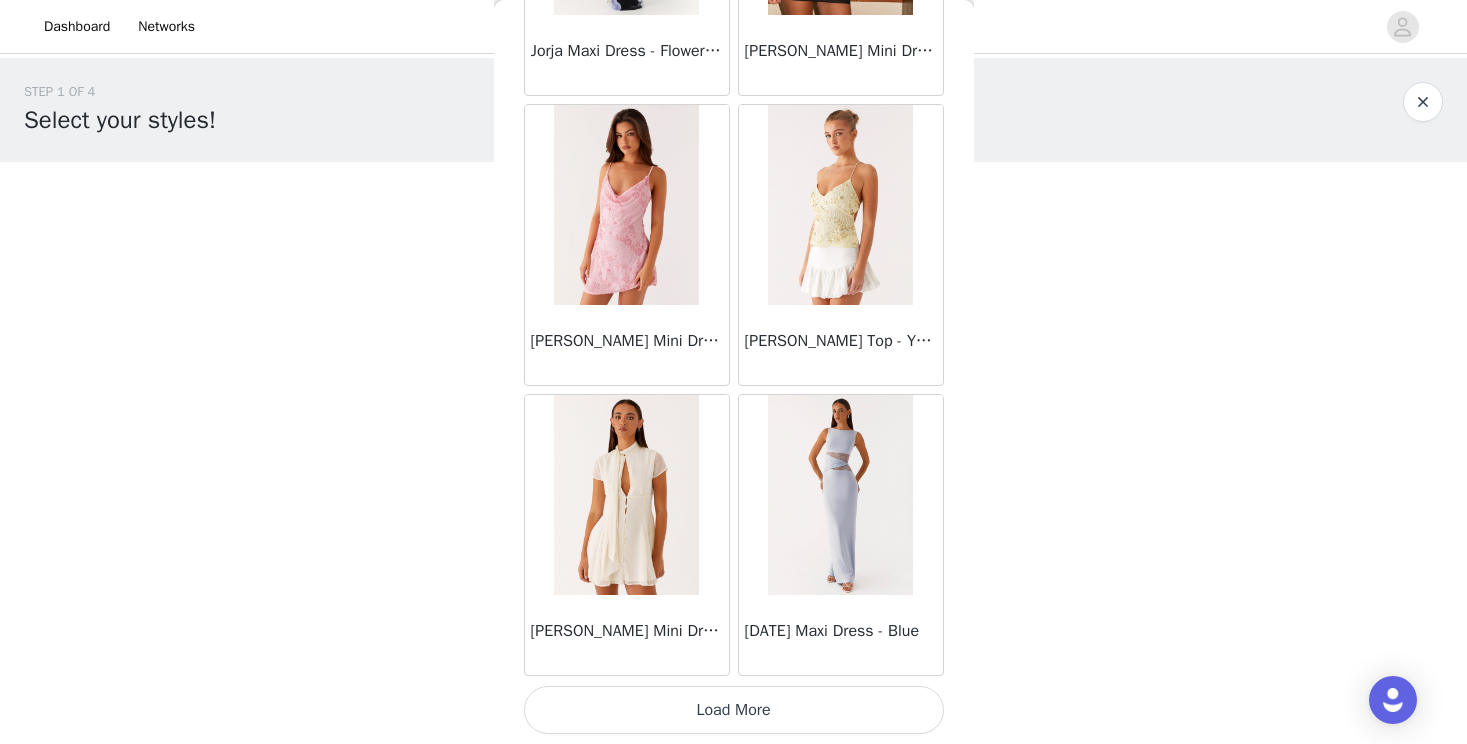 click on "Load More" at bounding box center (734, 710) 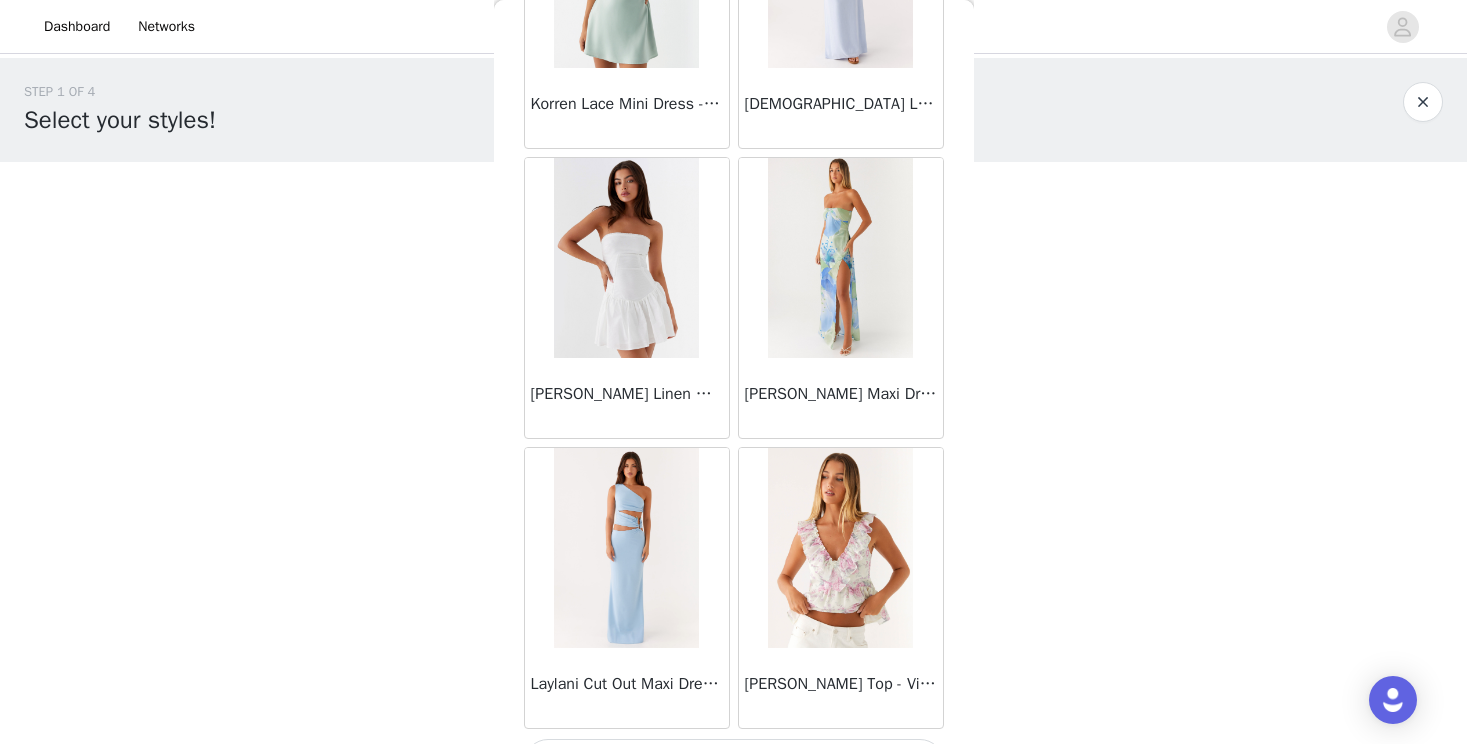 scroll, scrollTop: 34216, scrollLeft: 0, axis: vertical 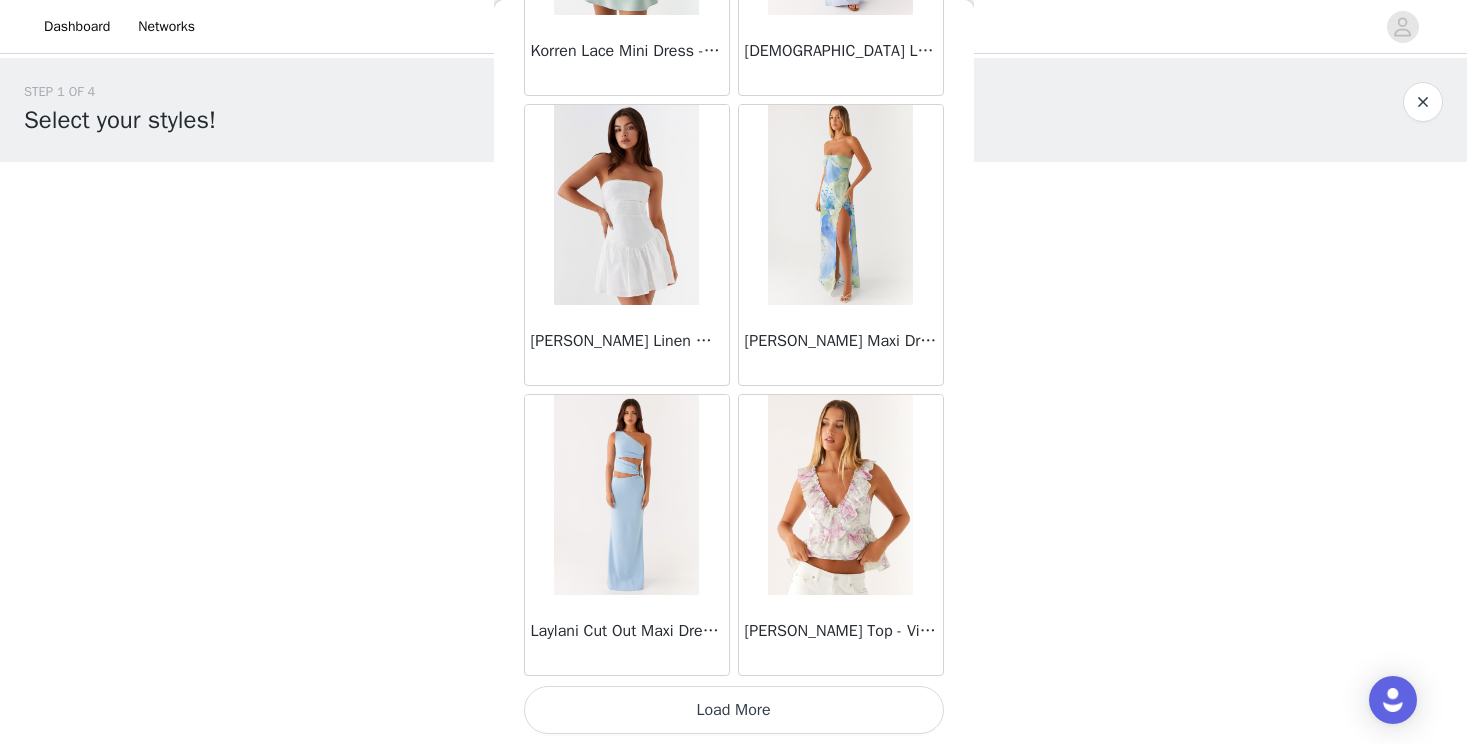 click on "Load More" at bounding box center (734, 710) 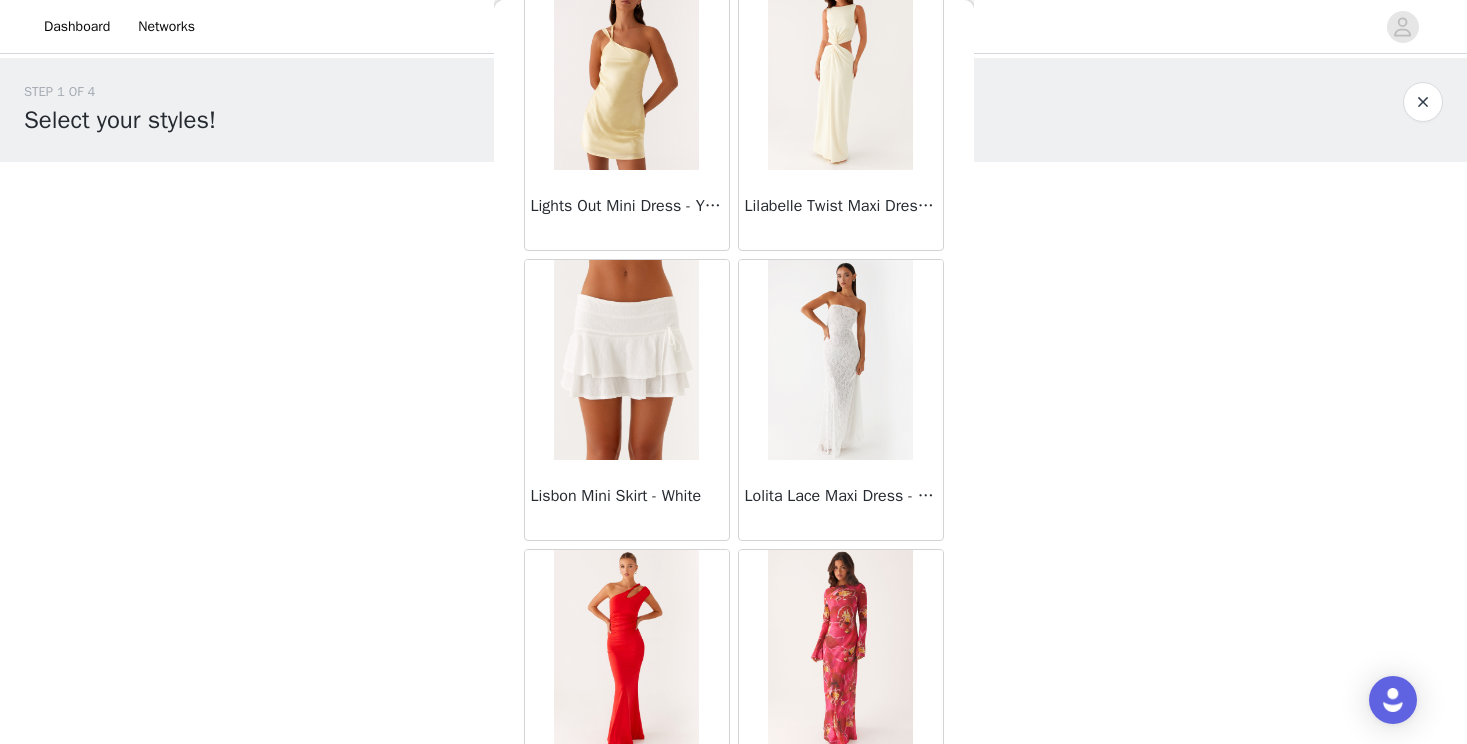scroll, scrollTop: 35916, scrollLeft: 0, axis: vertical 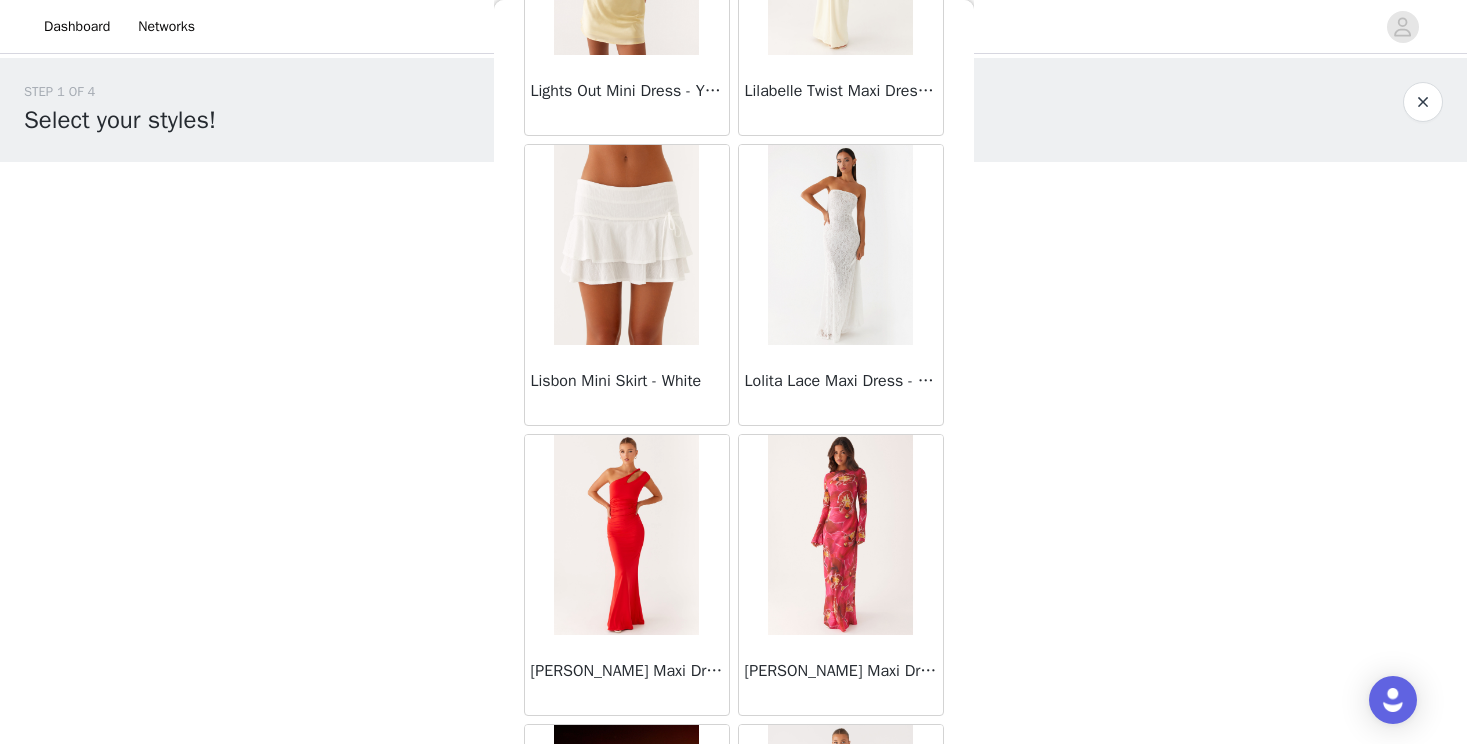 click on "Lisbon Mini Skirt - White" at bounding box center [627, 381] 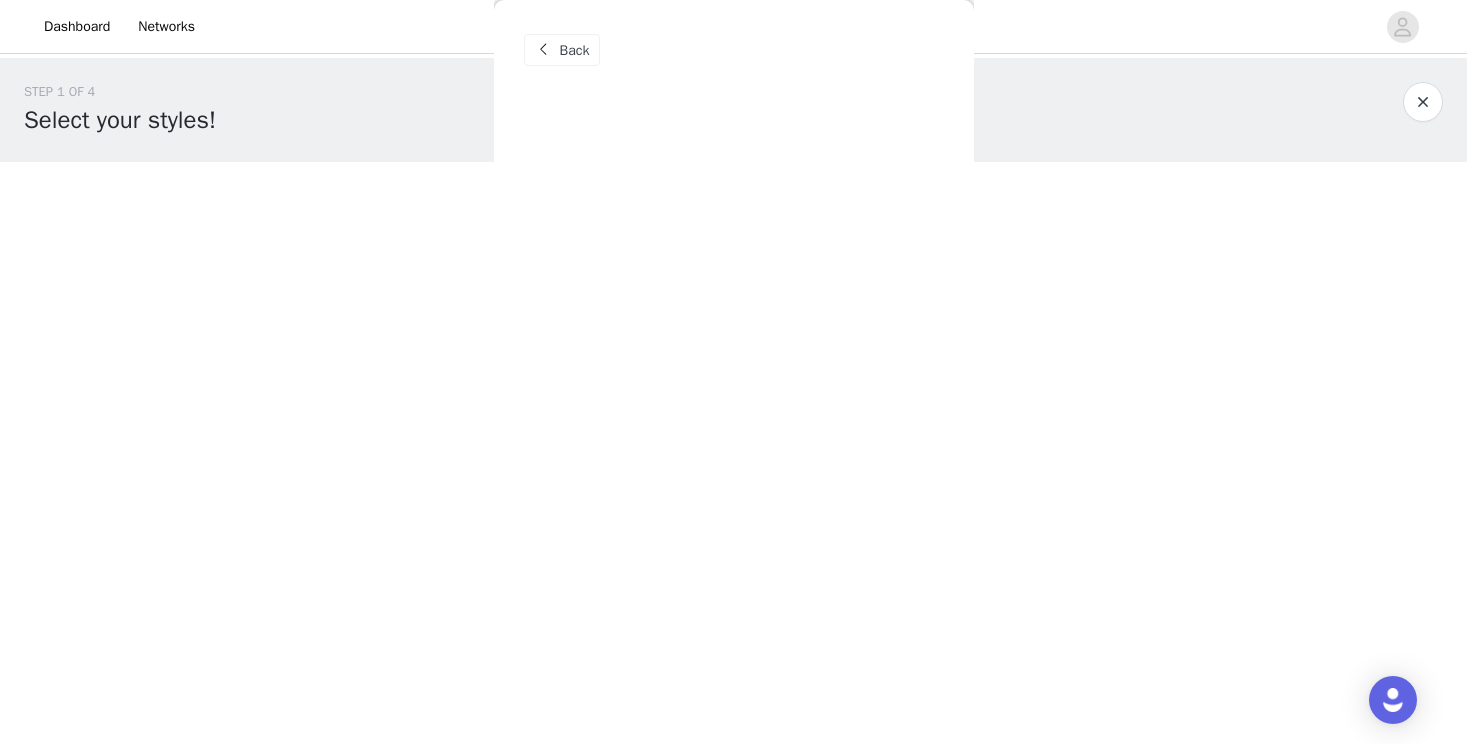 scroll, scrollTop: 0, scrollLeft: 0, axis: both 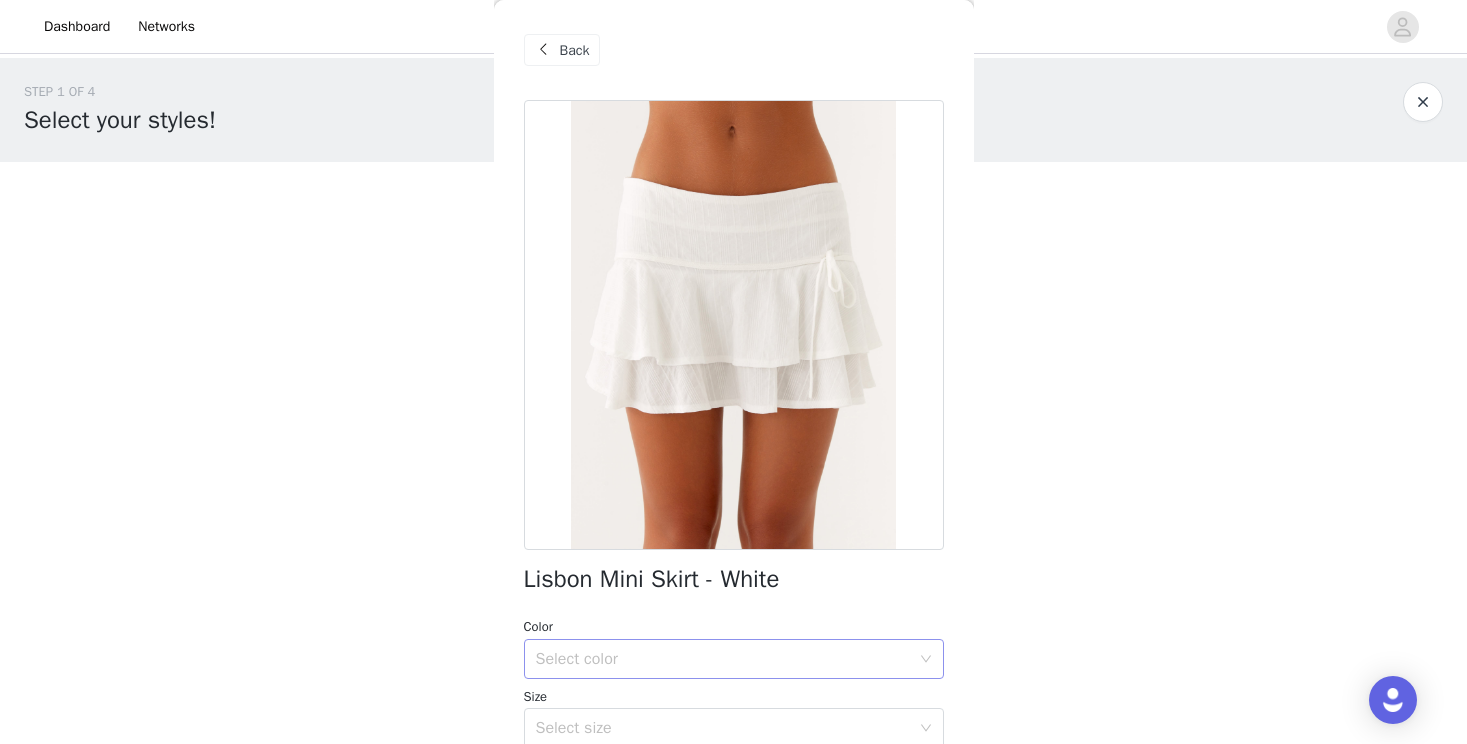 click on "Select color" at bounding box center (727, 659) 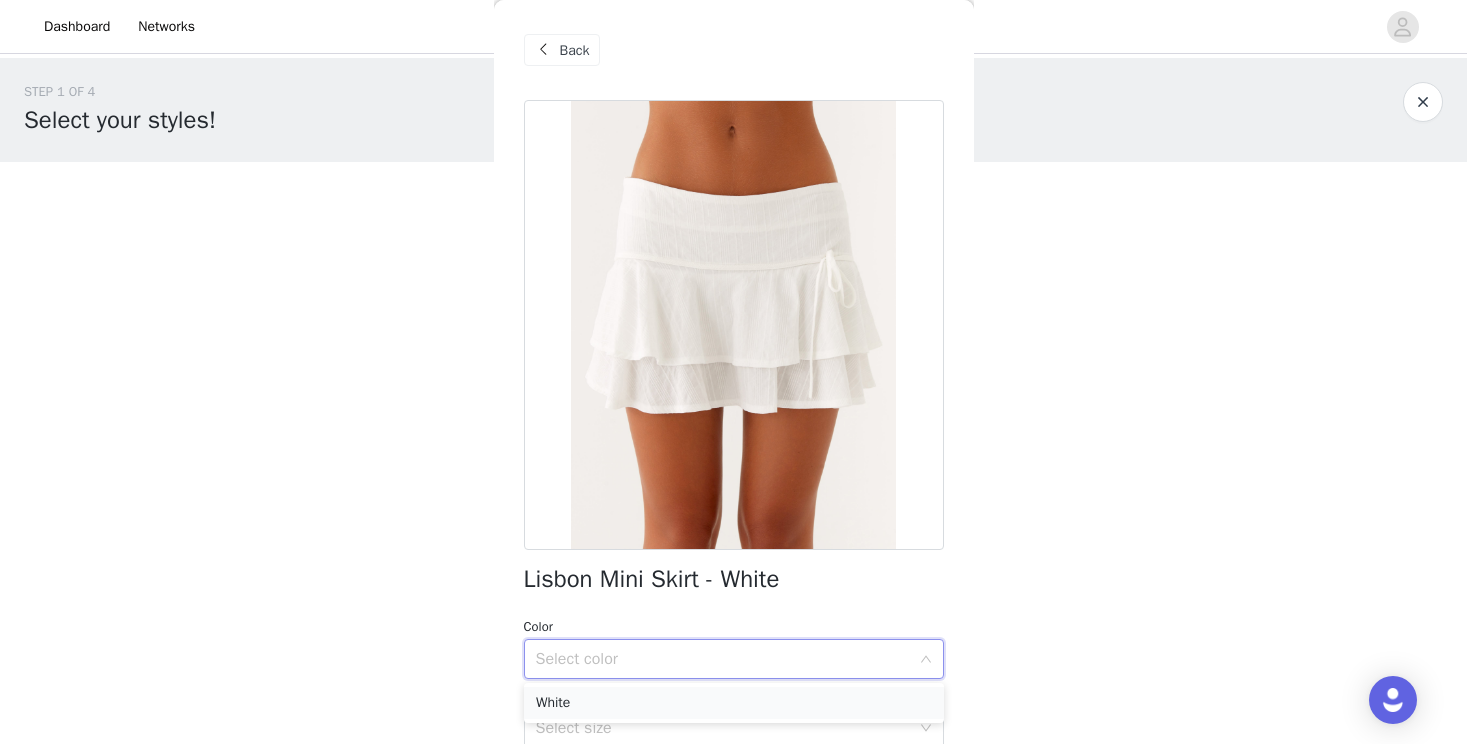 click on "White" at bounding box center (734, 703) 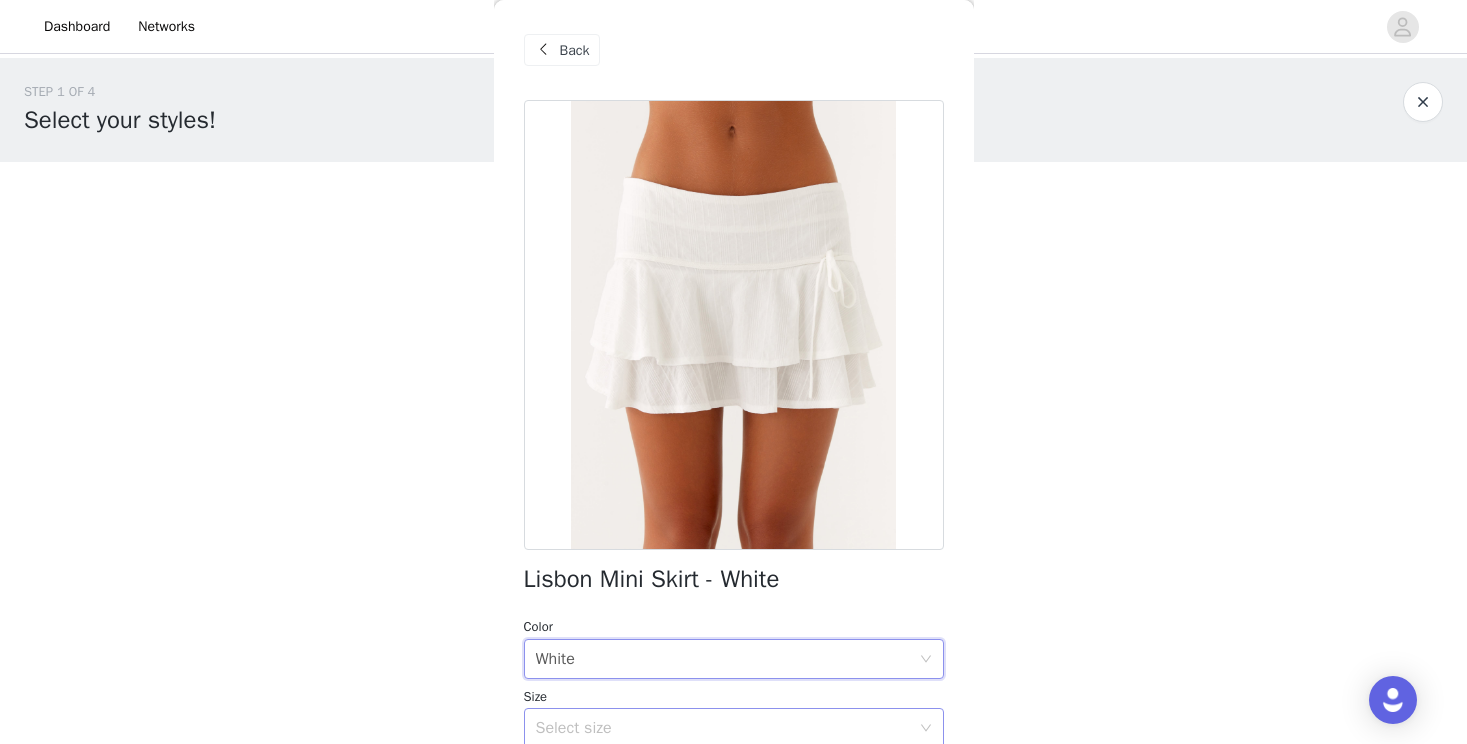 click on "Select size" at bounding box center [723, 728] 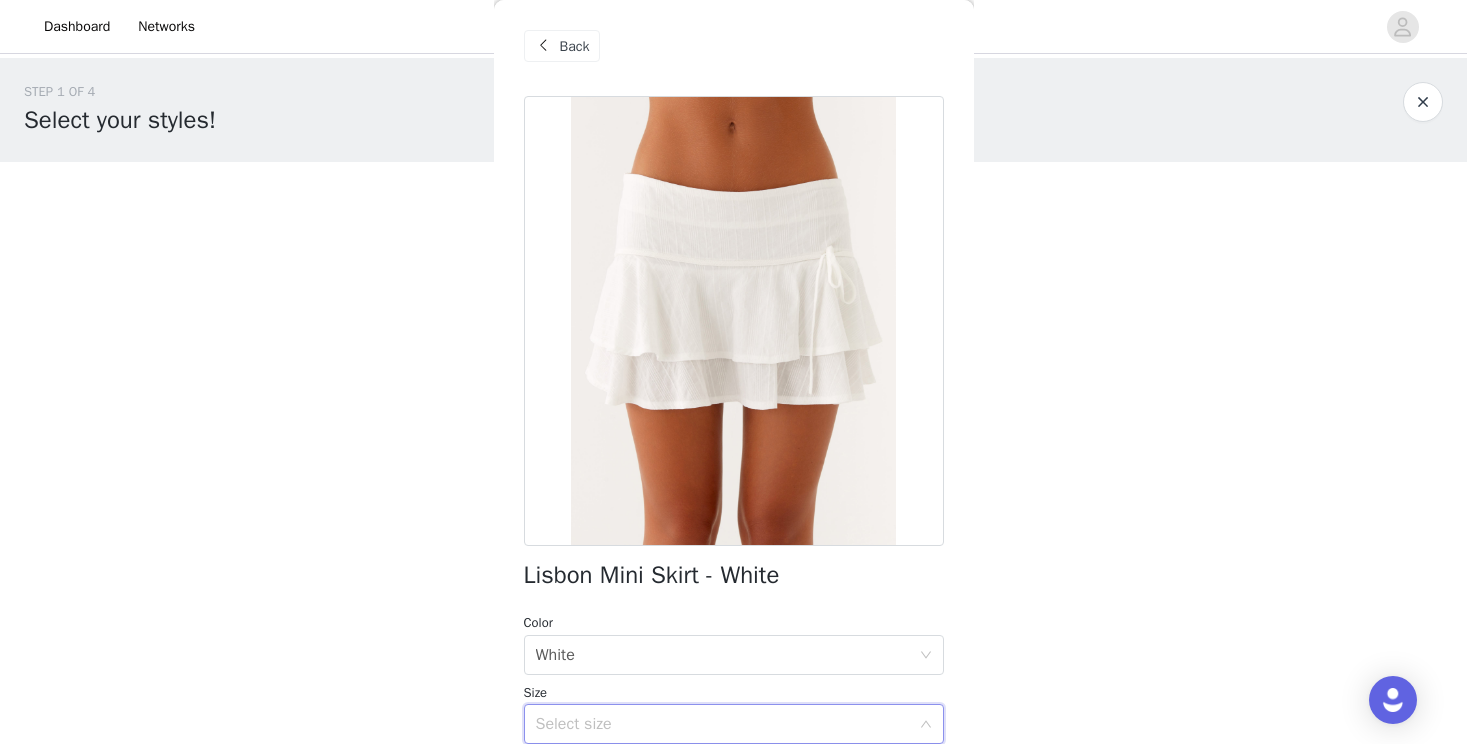 click on "Select size" at bounding box center [723, 724] 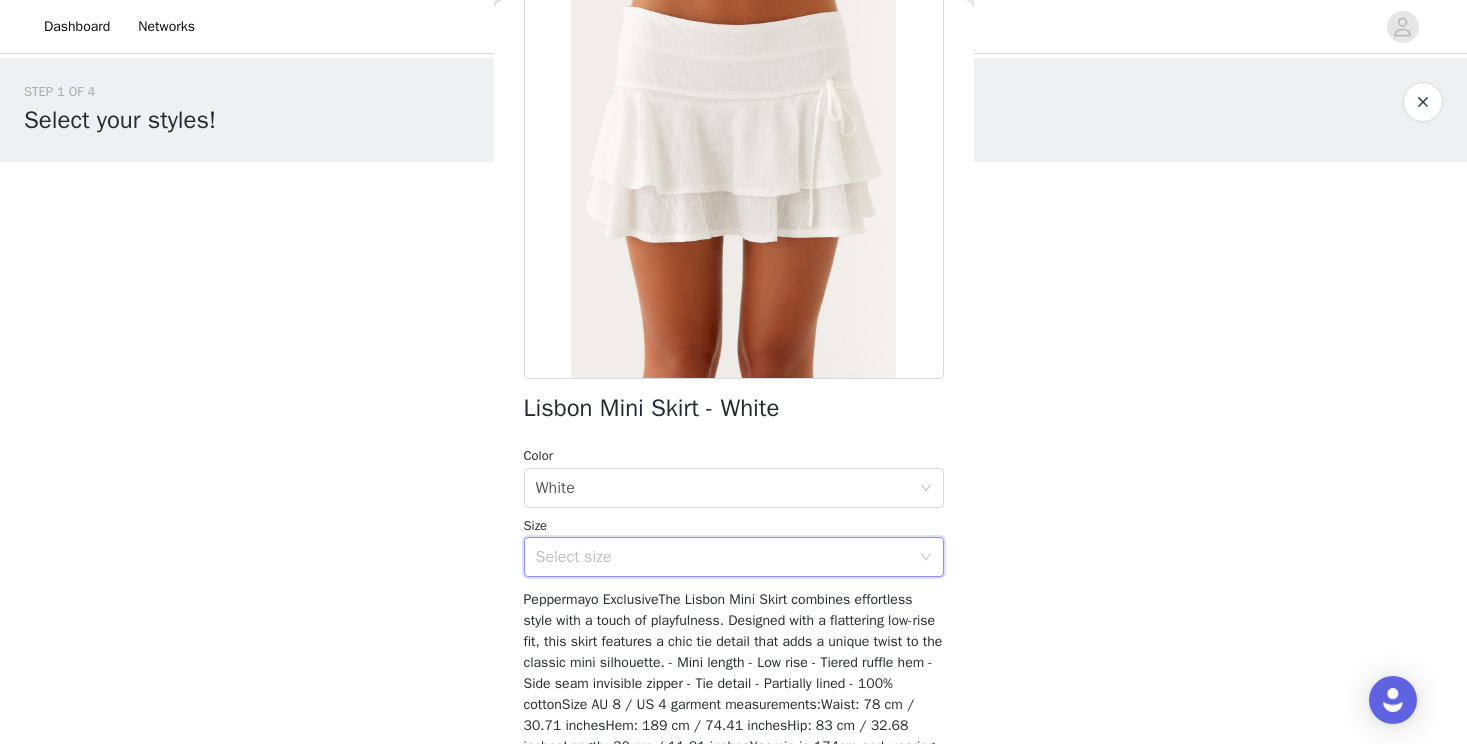 scroll, scrollTop: 212, scrollLeft: 0, axis: vertical 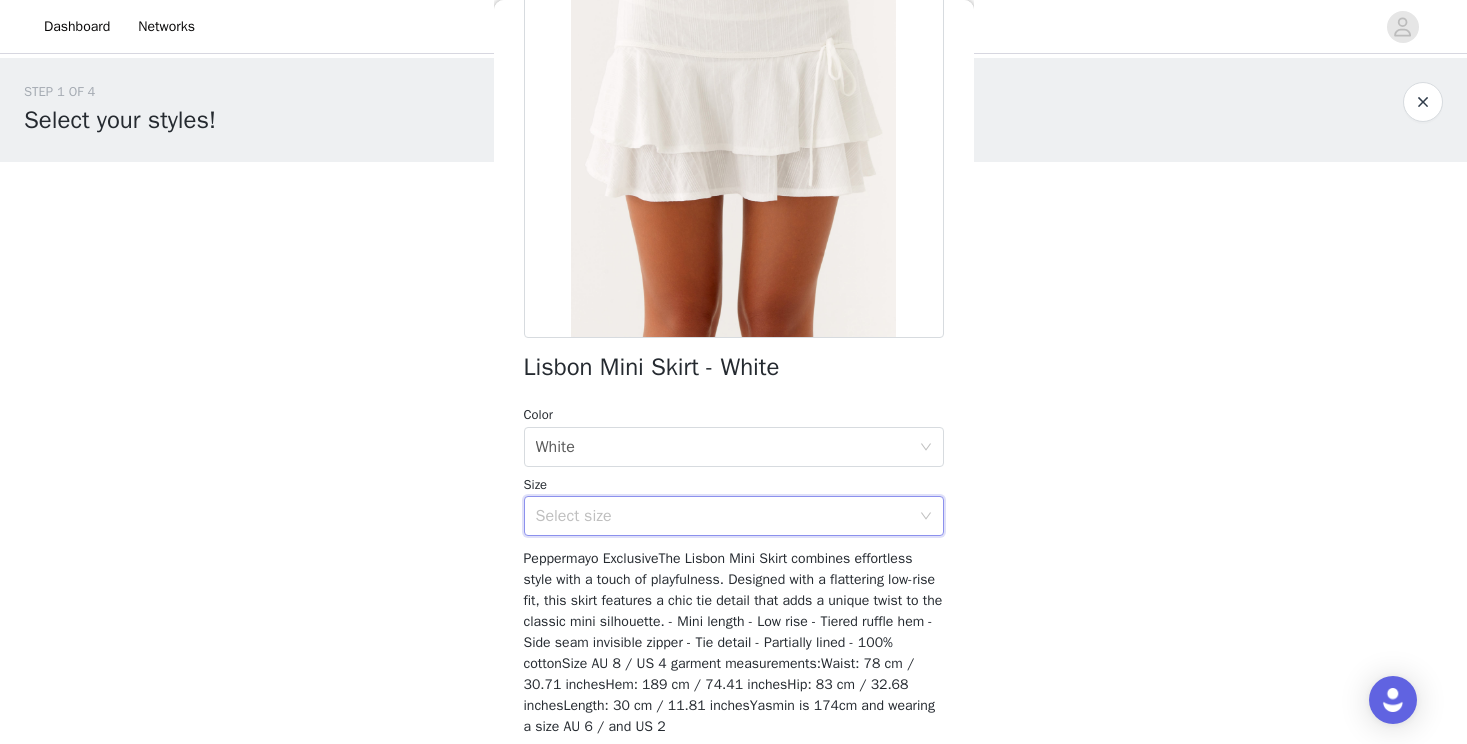 click at bounding box center [926, 517] 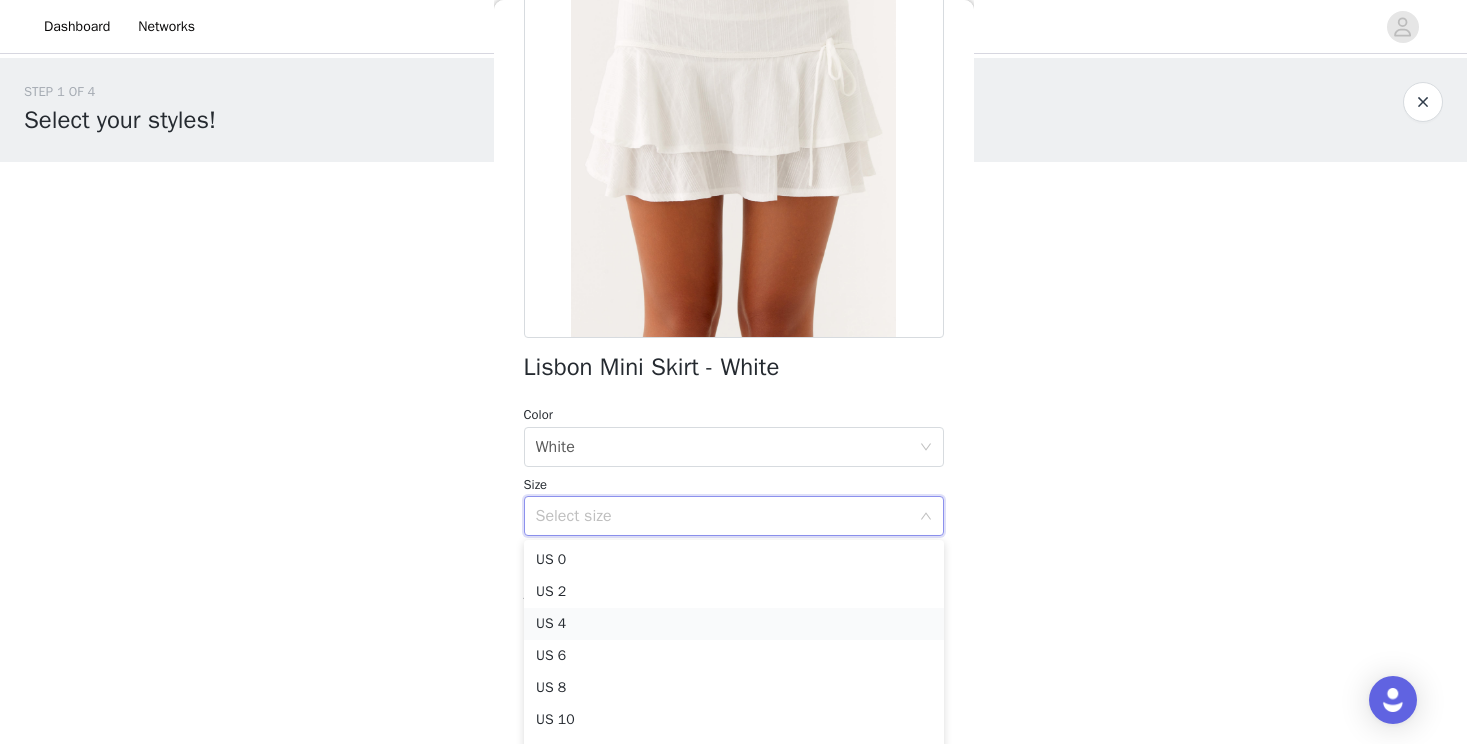 click on "US 4" at bounding box center (734, 624) 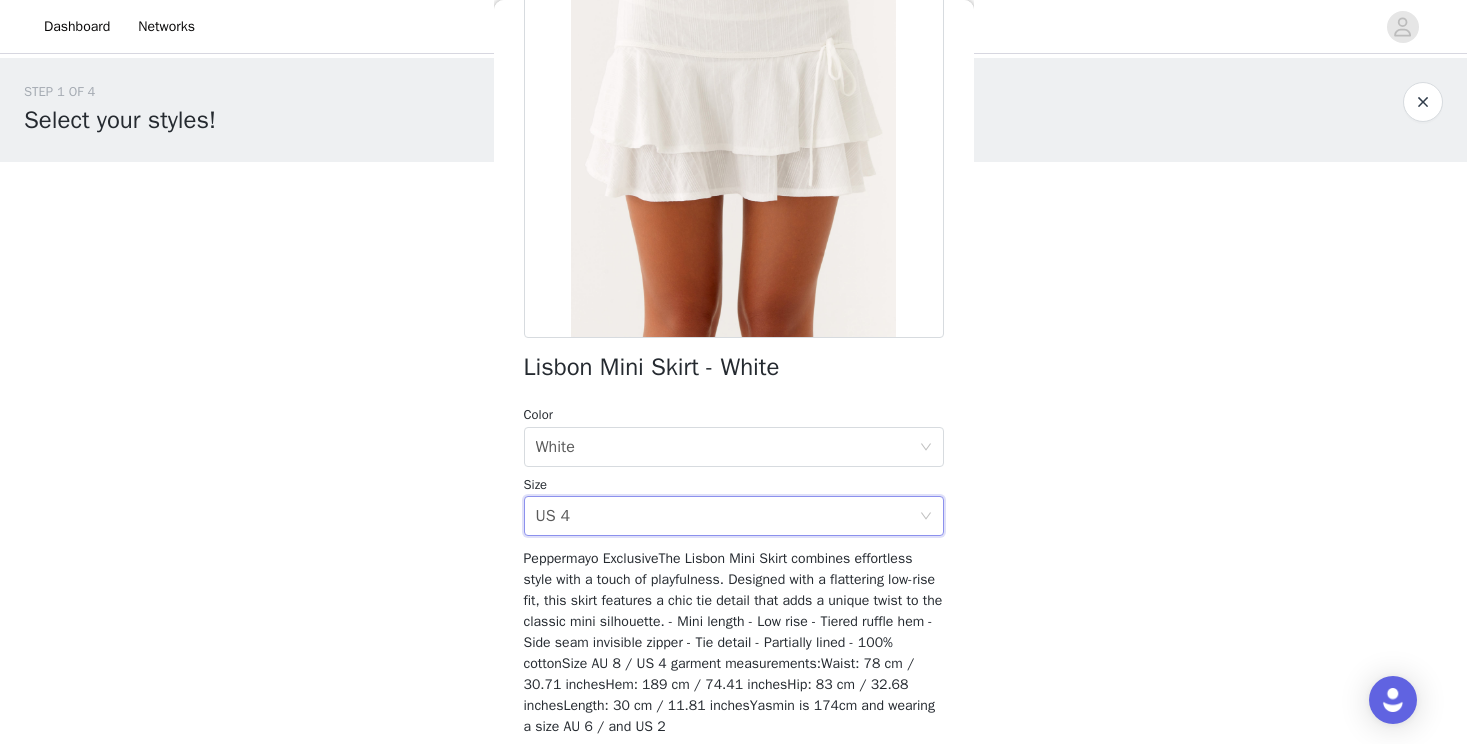 scroll, scrollTop: 289, scrollLeft: 0, axis: vertical 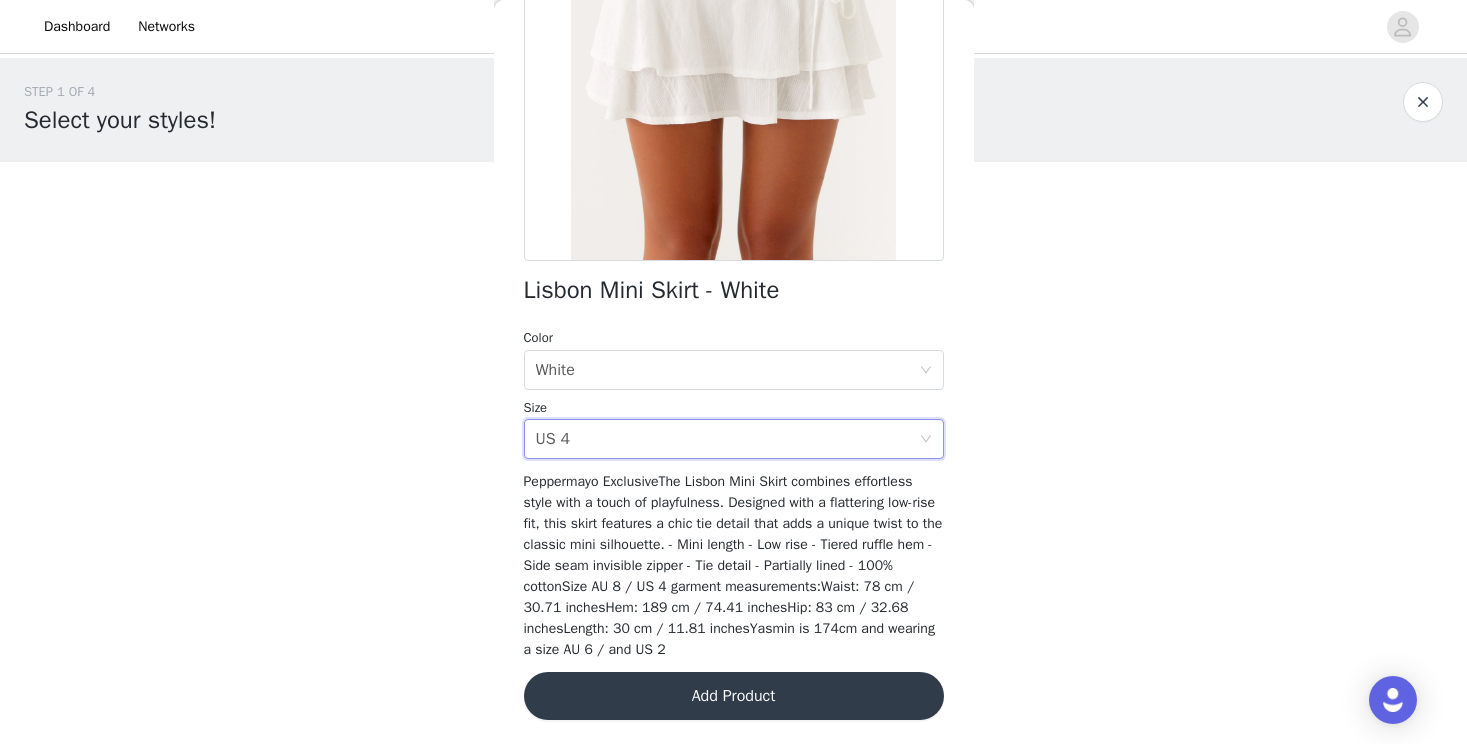 click on "Add Product" at bounding box center (734, 696) 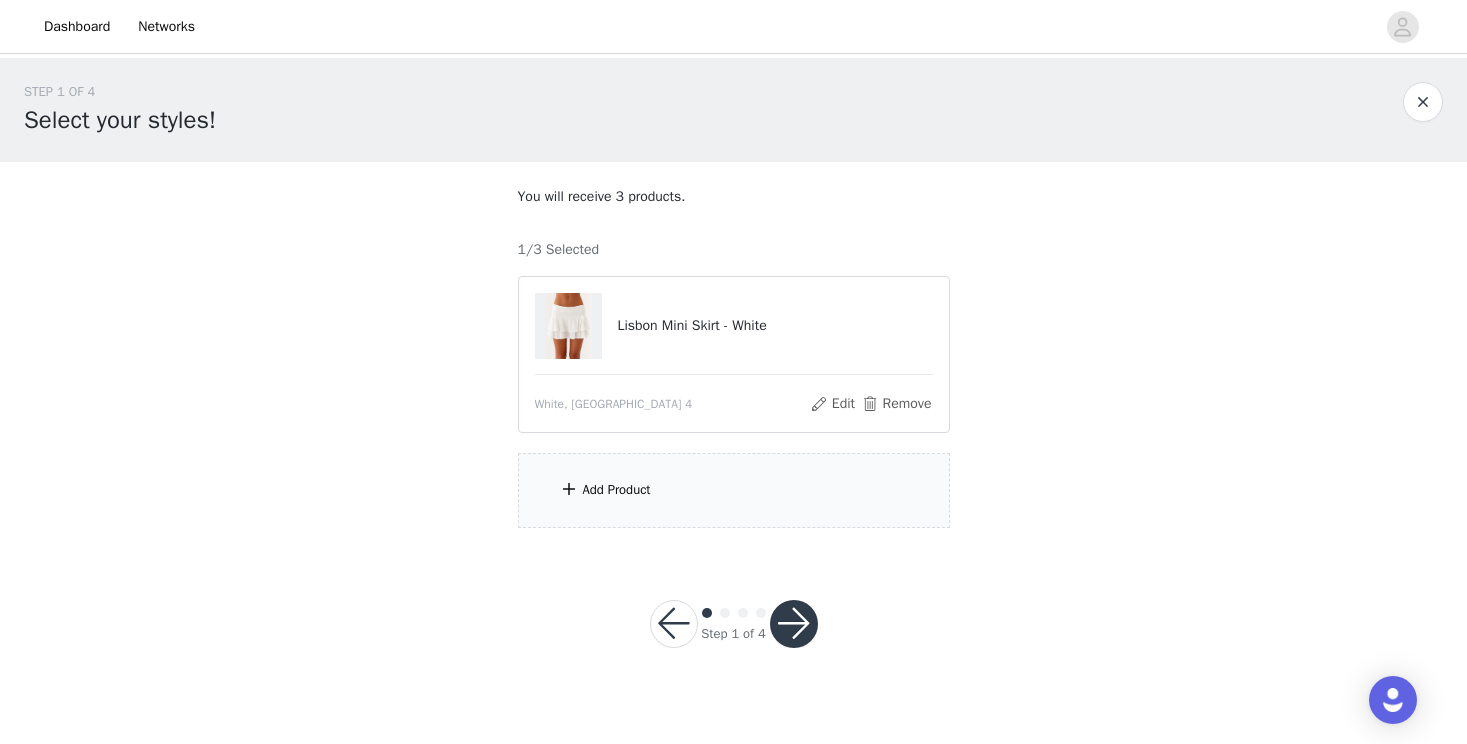 click on "Add Product" at bounding box center (617, 490) 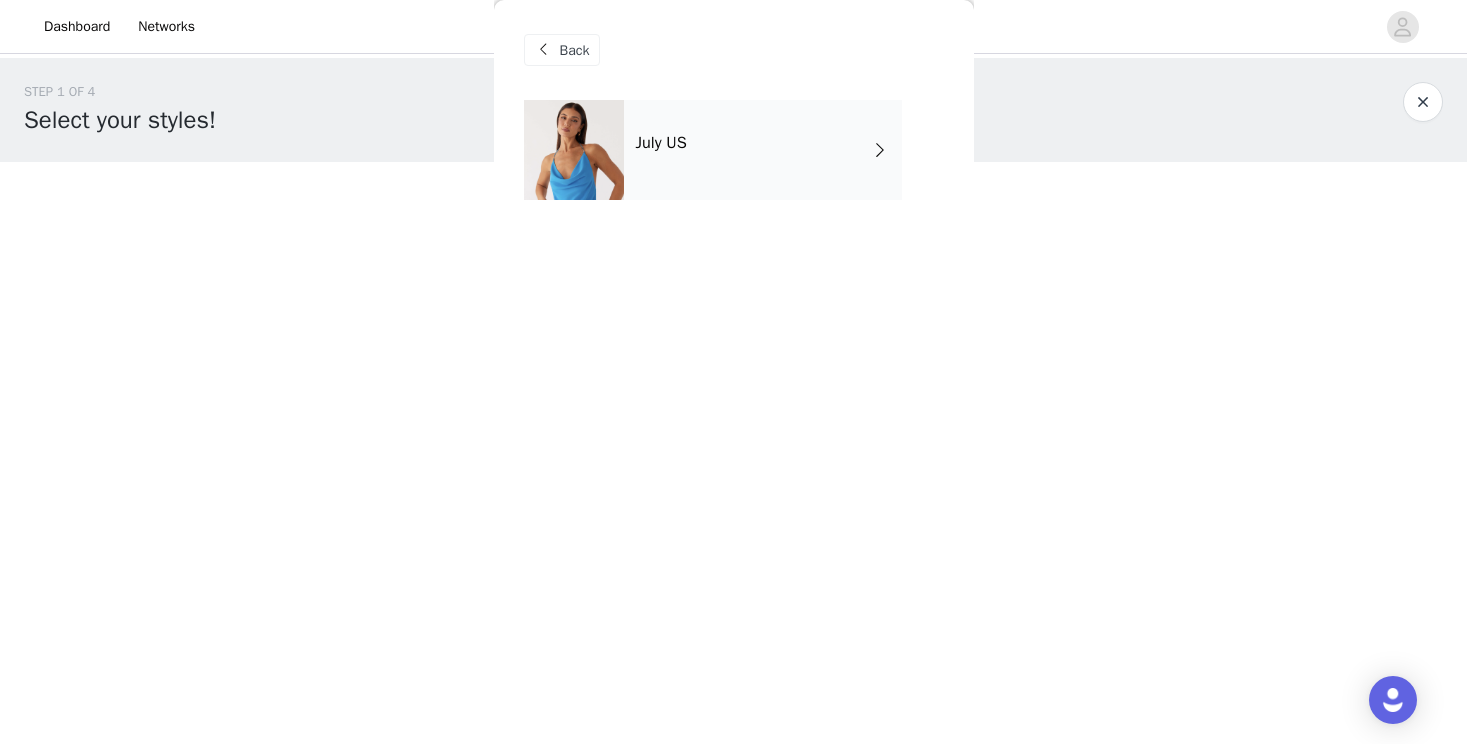 click on "July US" at bounding box center (763, 150) 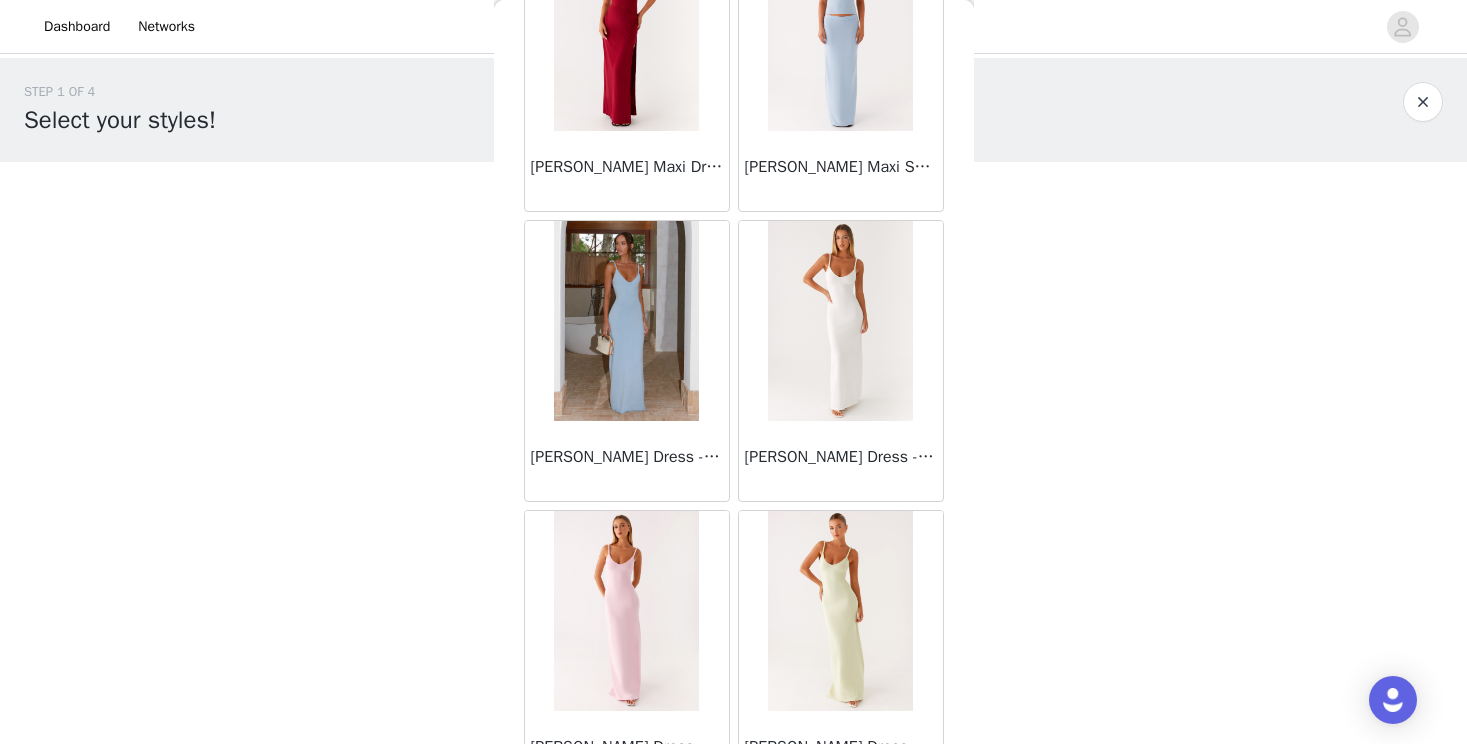 scroll, scrollTop: 2316, scrollLeft: 0, axis: vertical 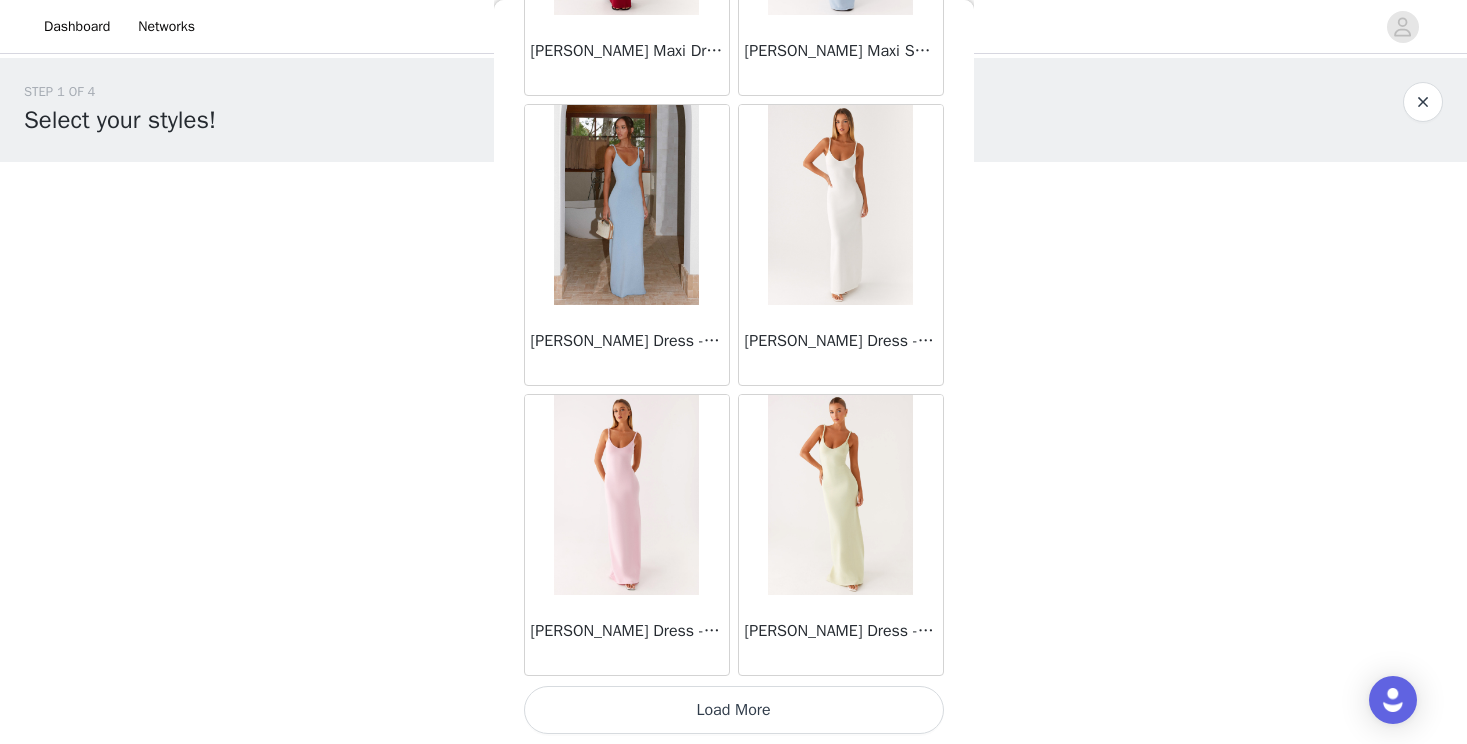 click on "Load More" at bounding box center (734, 710) 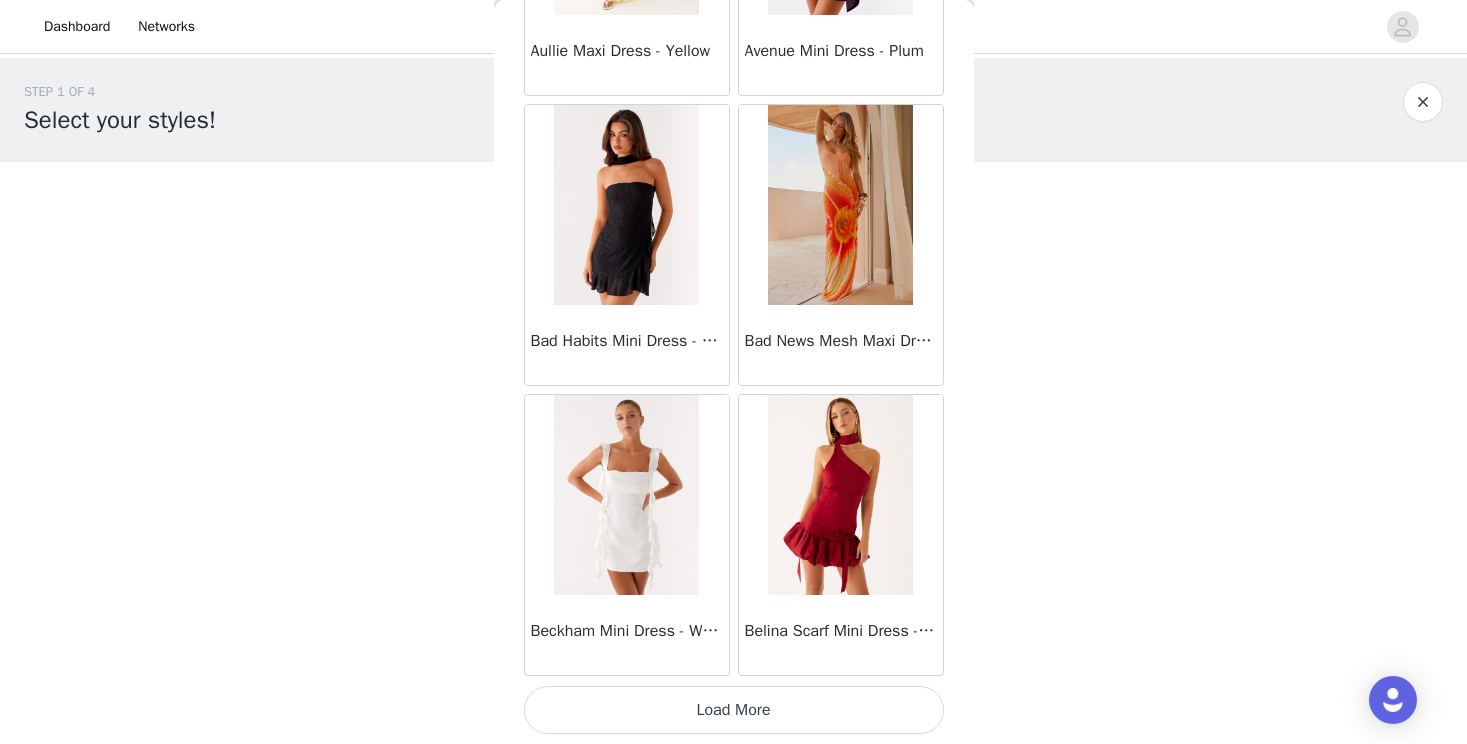 click on "Load More" at bounding box center (734, 710) 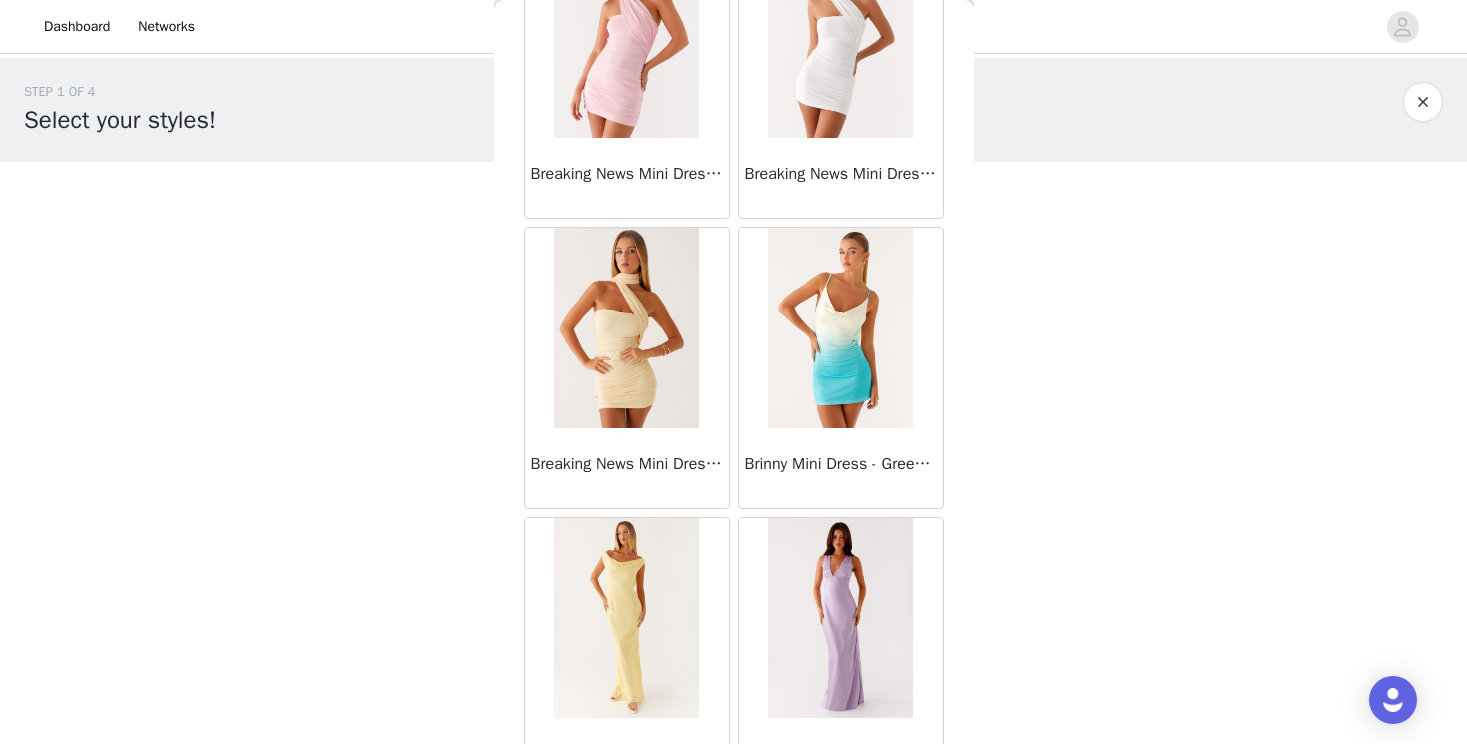 scroll, scrollTop: 8116, scrollLeft: 0, axis: vertical 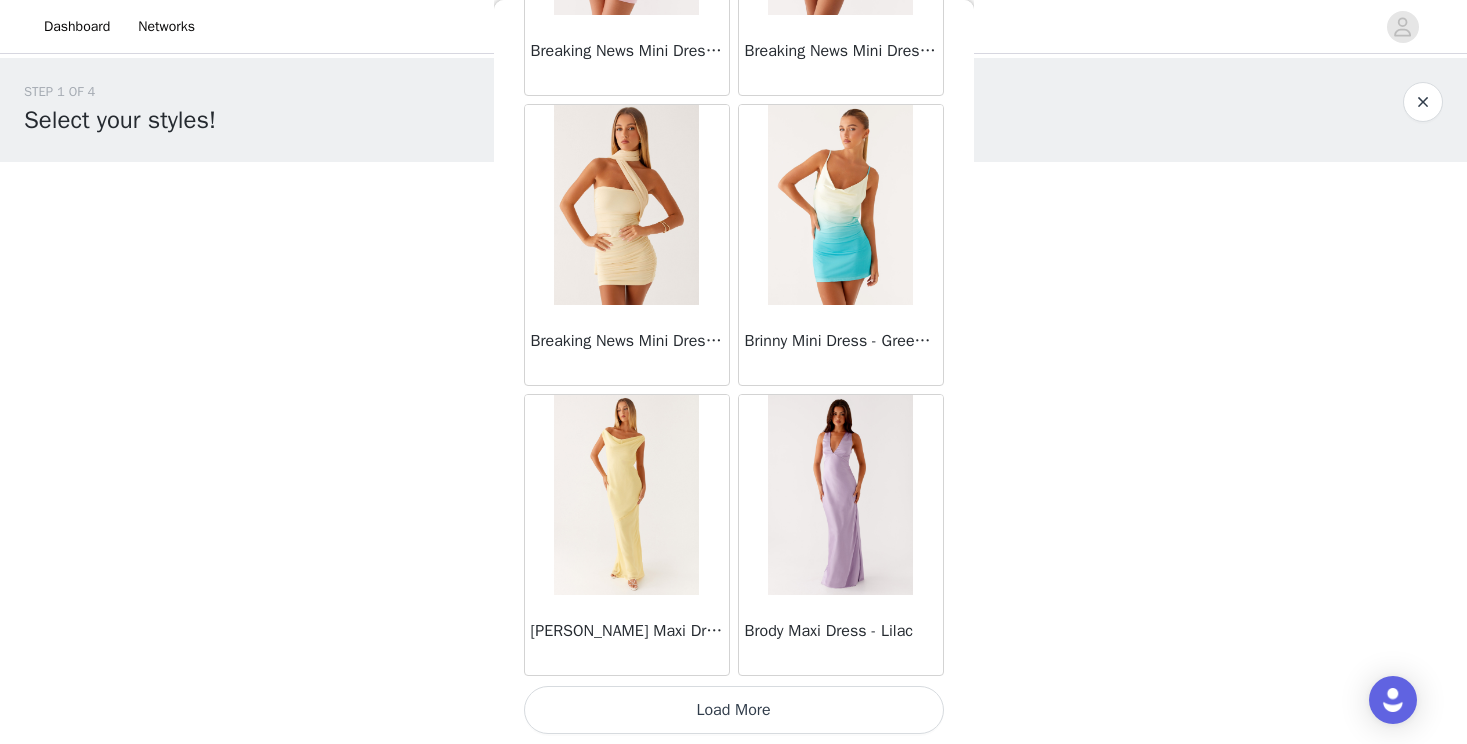 click on "Load More" at bounding box center (734, 710) 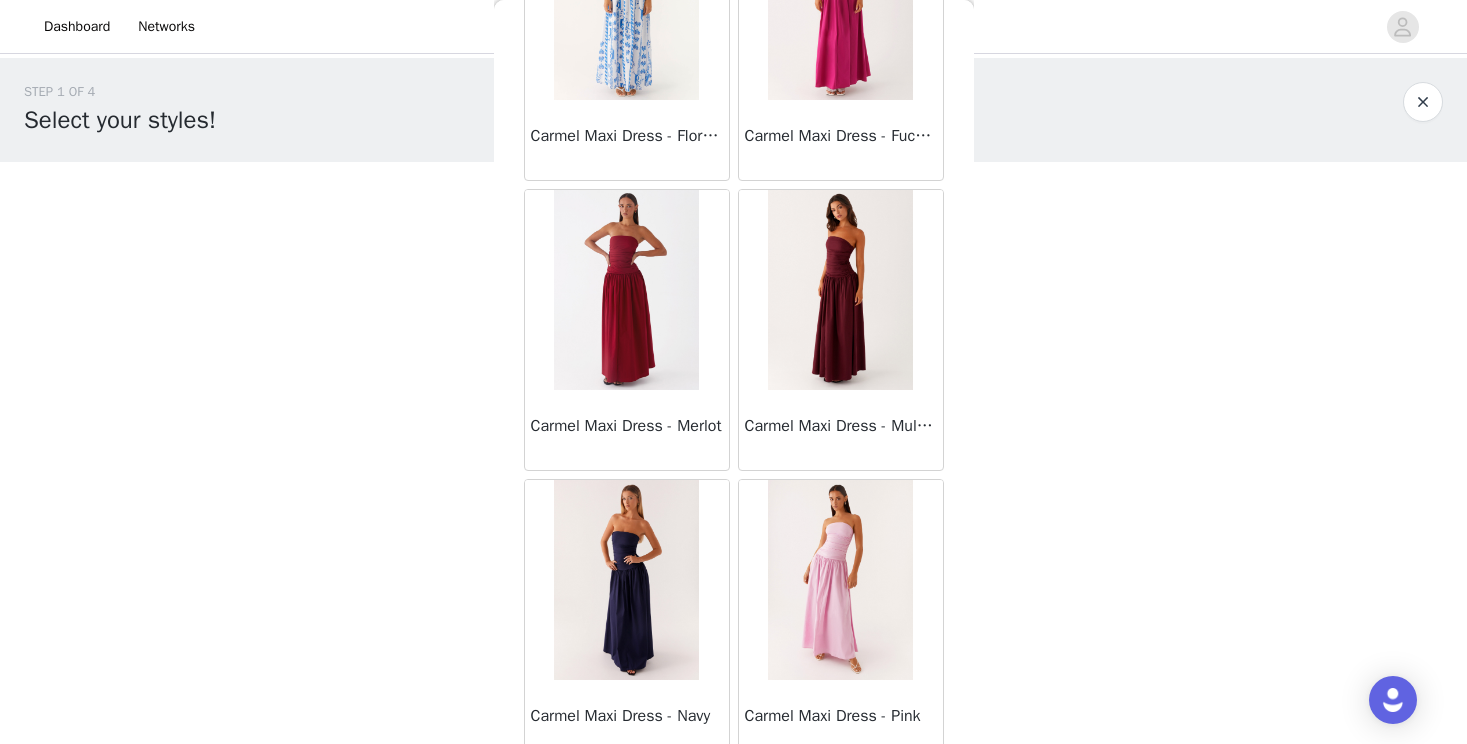 scroll, scrollTop: 11016, scrollLeft: 0, axis: vertical 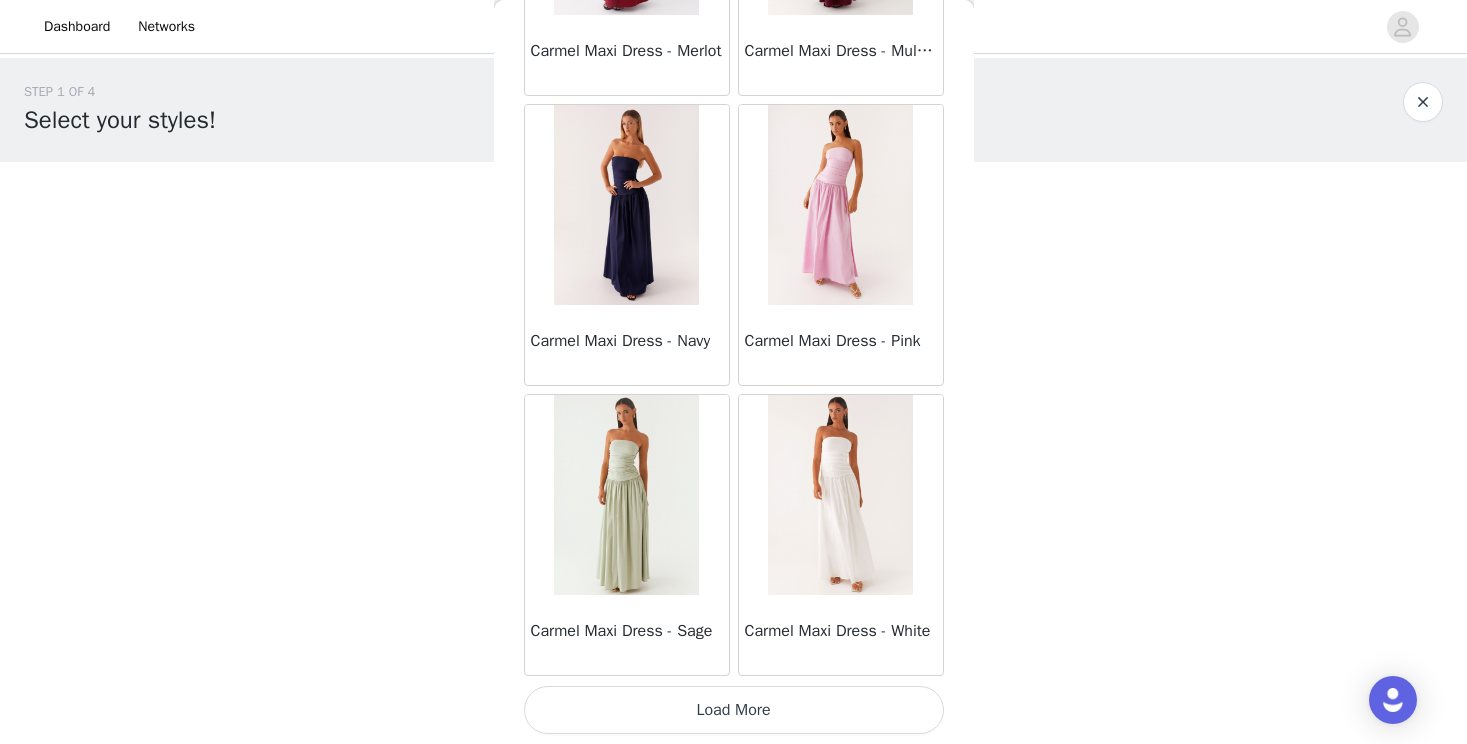 click on "Load More" at bounding box center [734, 710] 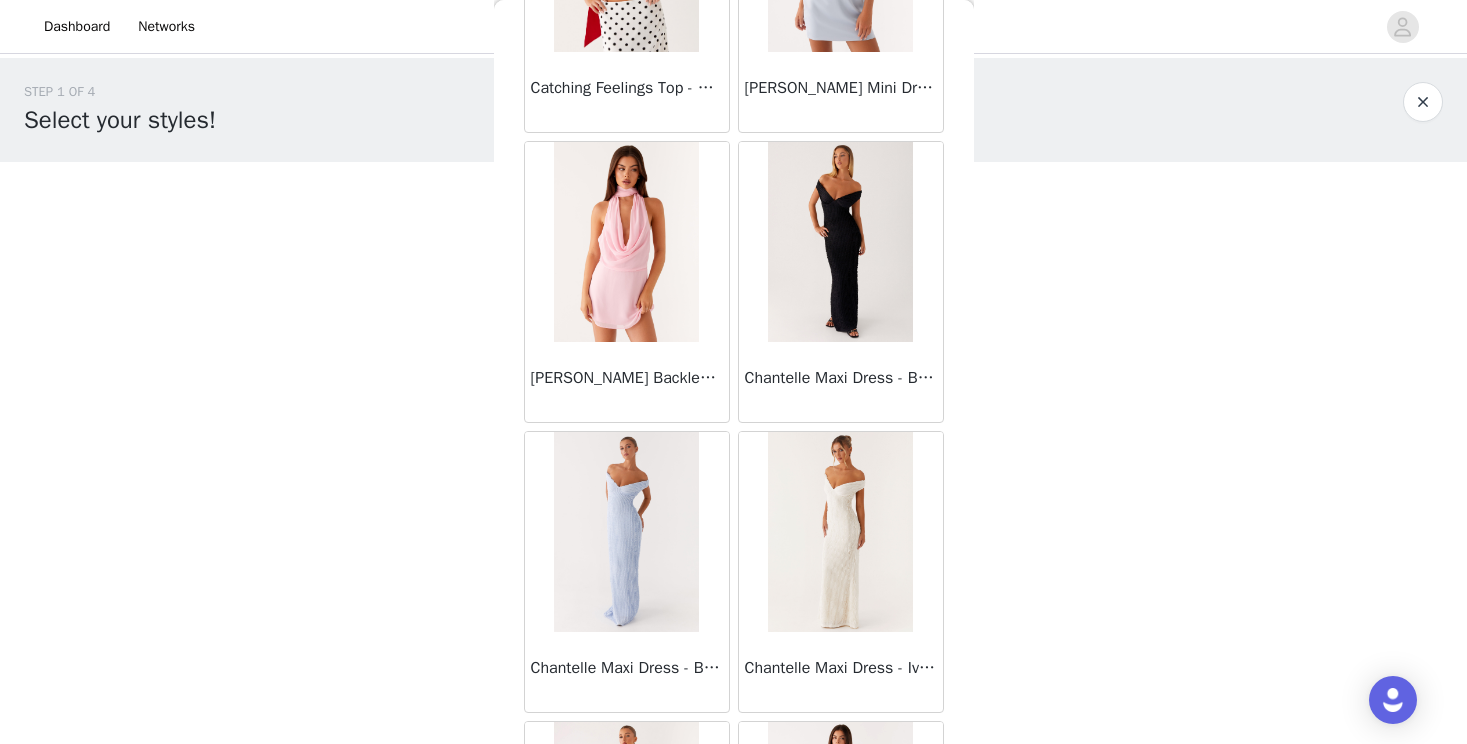 scroll, scrollTop: 13916, scrollLeft: 0, axis: vertical 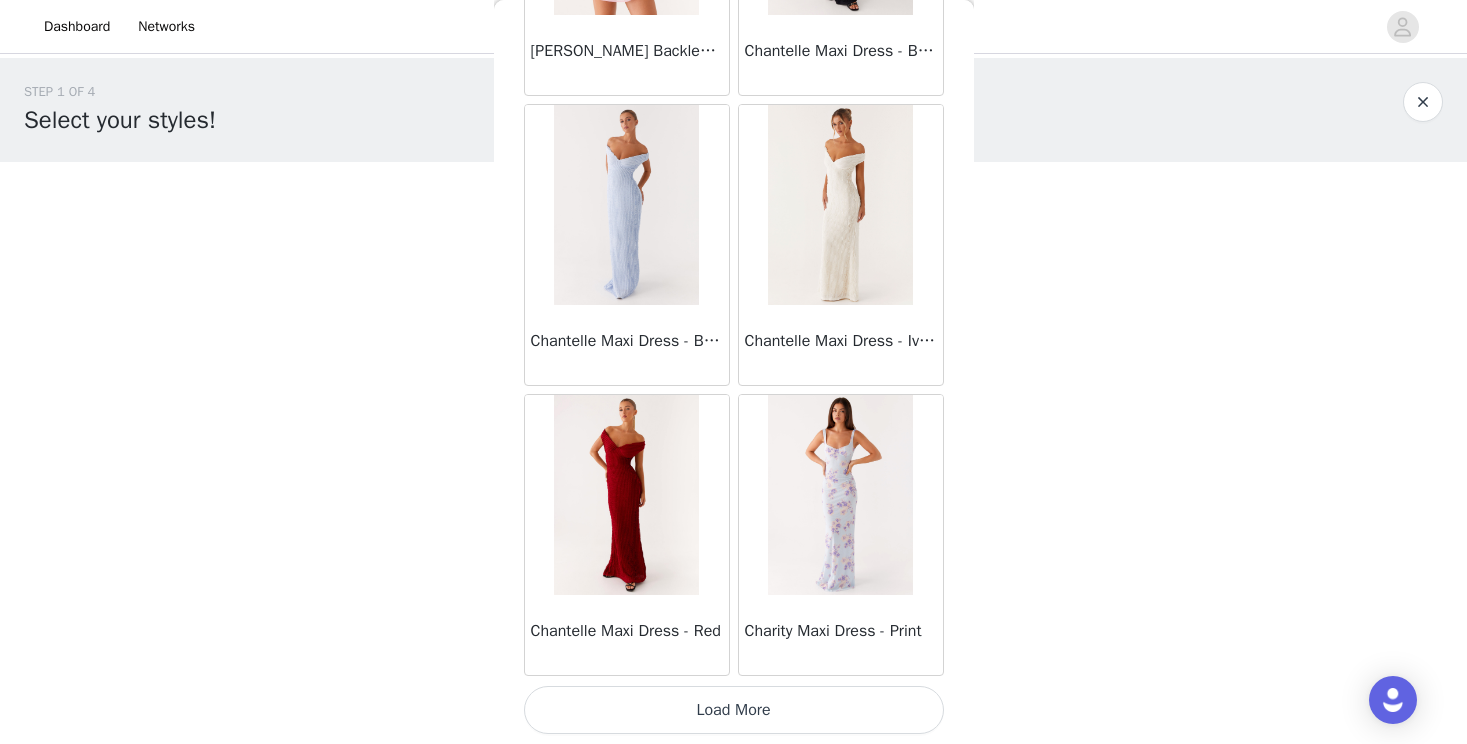 click on "Load More" at bounding box center (734, 710) 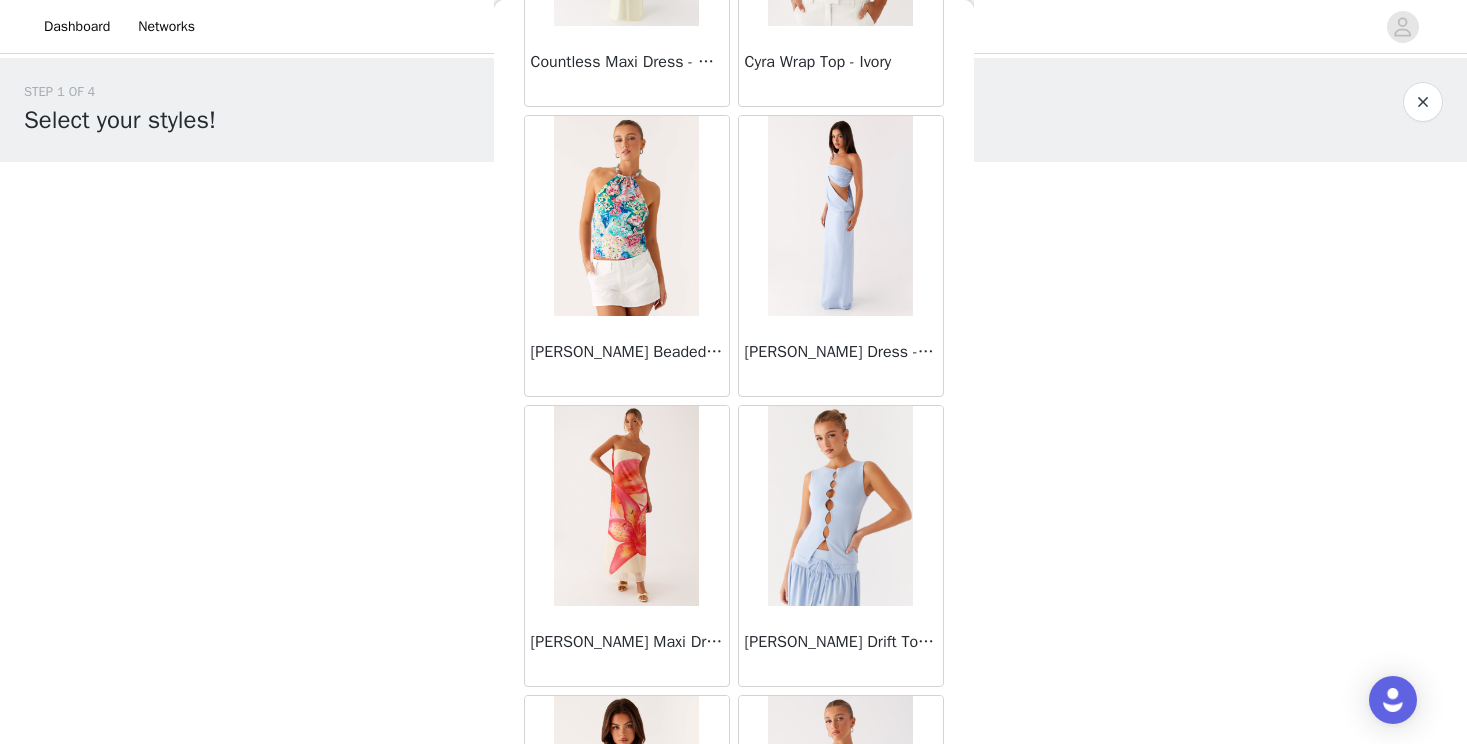 scroll, scrollTop: 16816, scrollLeft: 0, axis: vertical 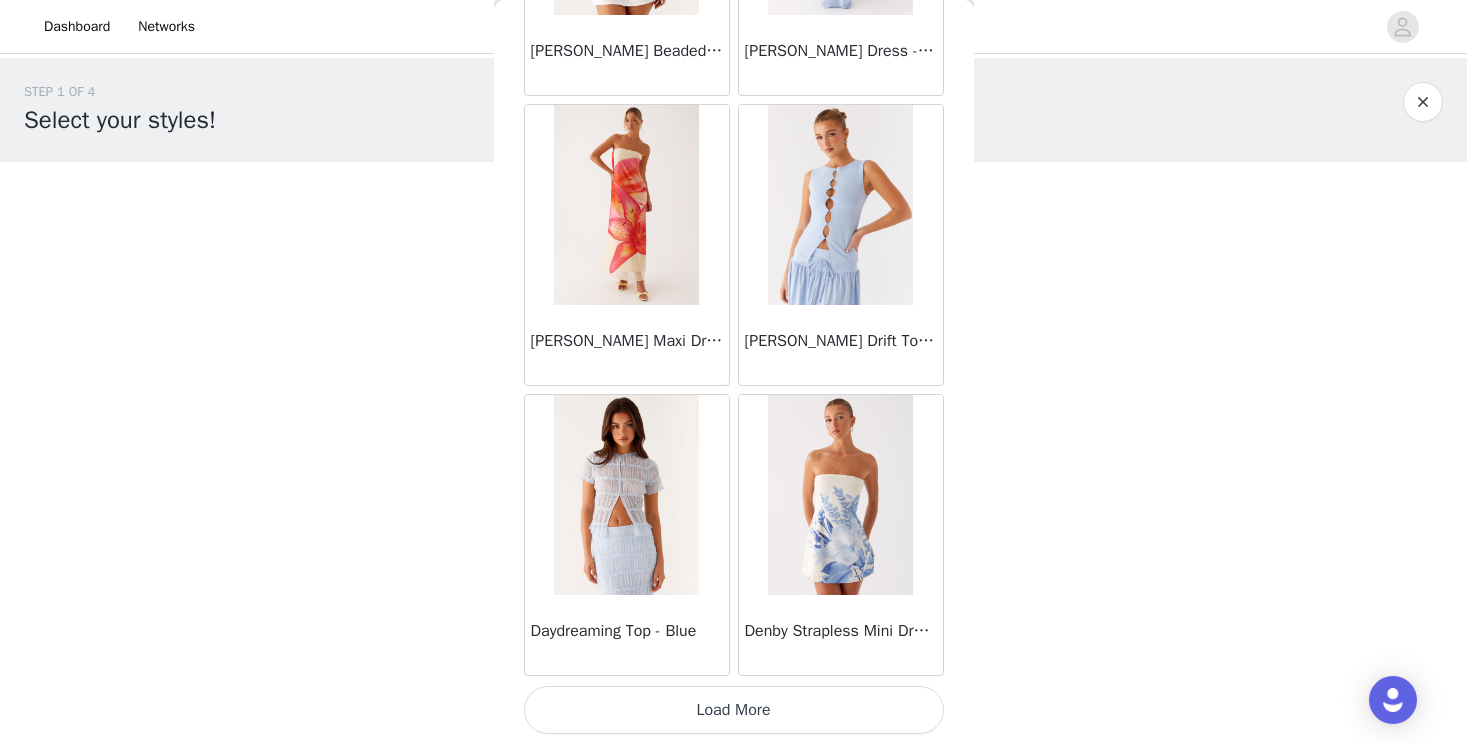 click on "Load More" at bounding box center (734, 710) 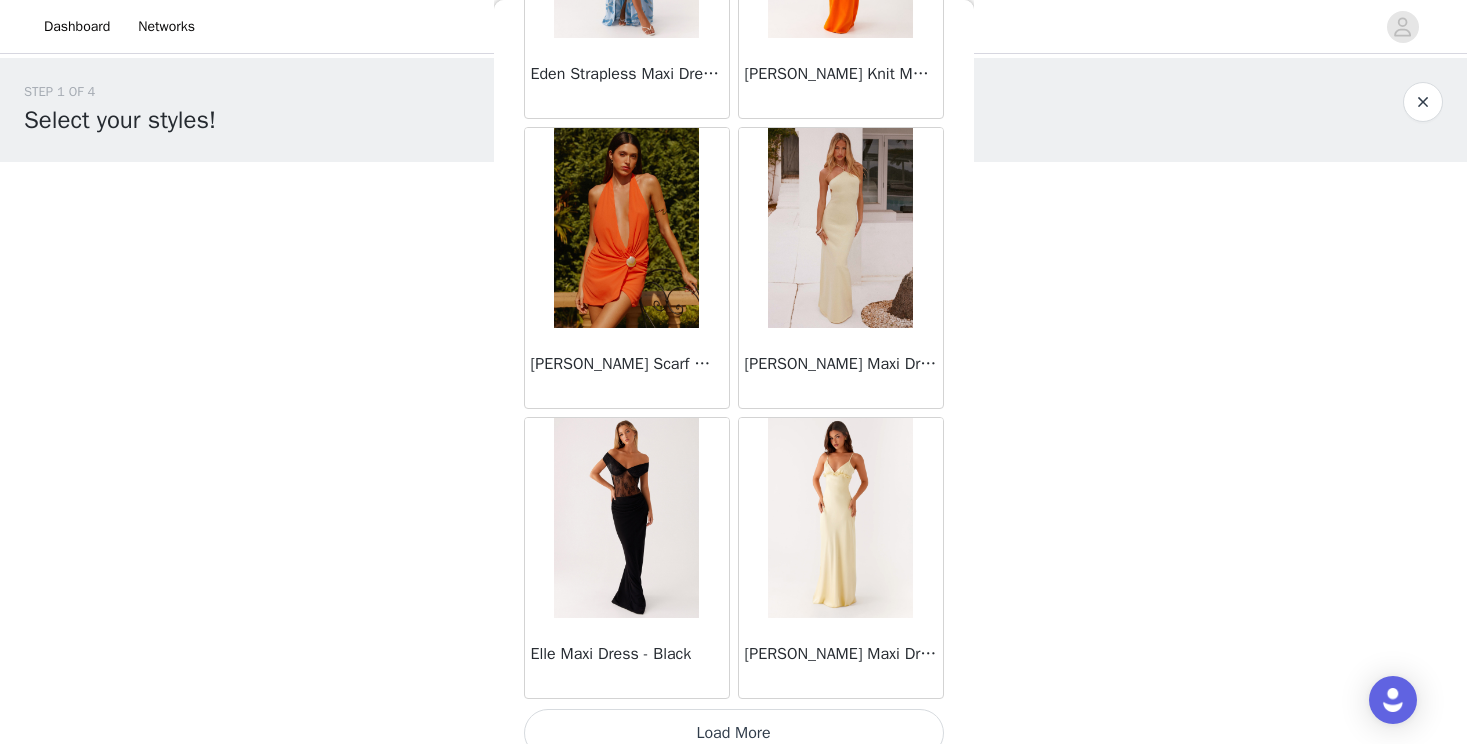 scroll, scrollTop: 19716, scrollLeft: 0, axis: vertical 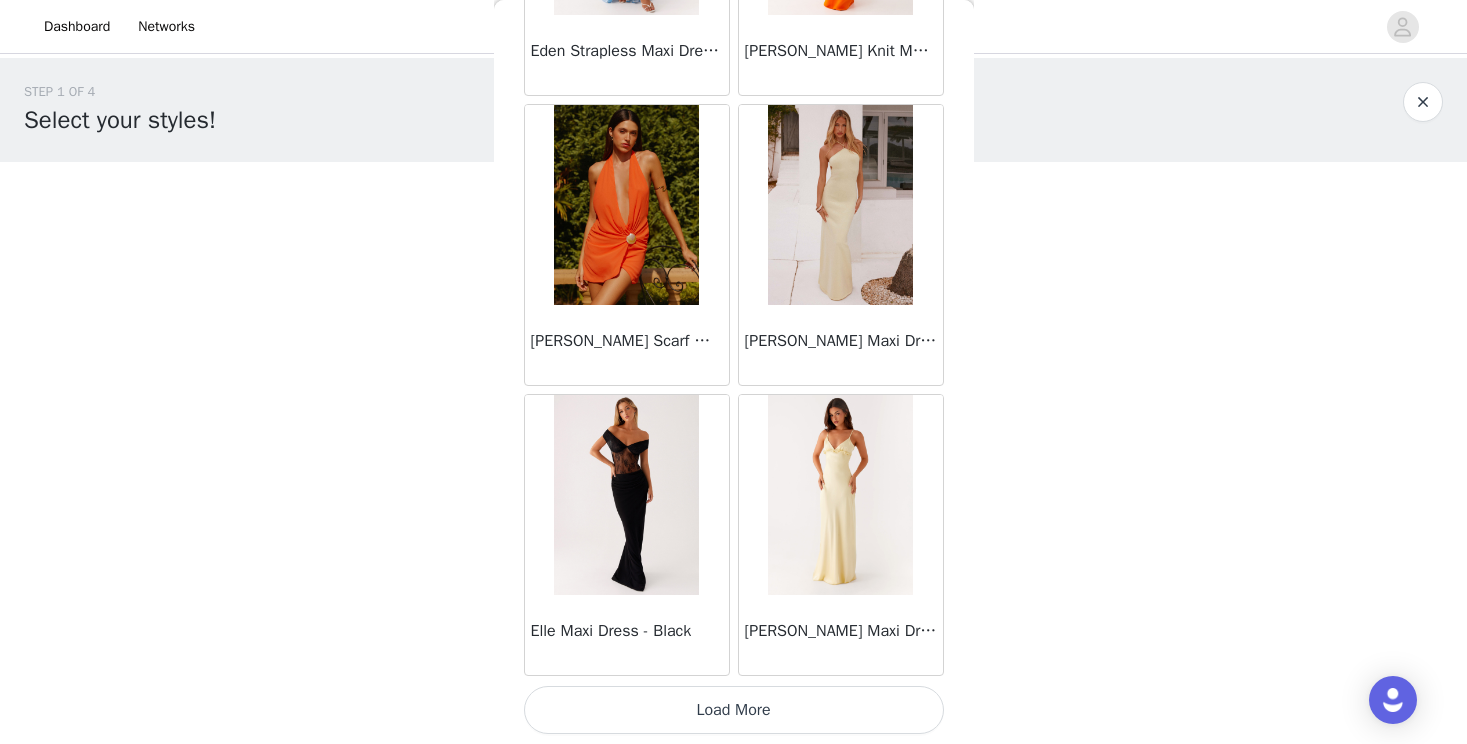click on "Load More" at bounding box center (734, 710) 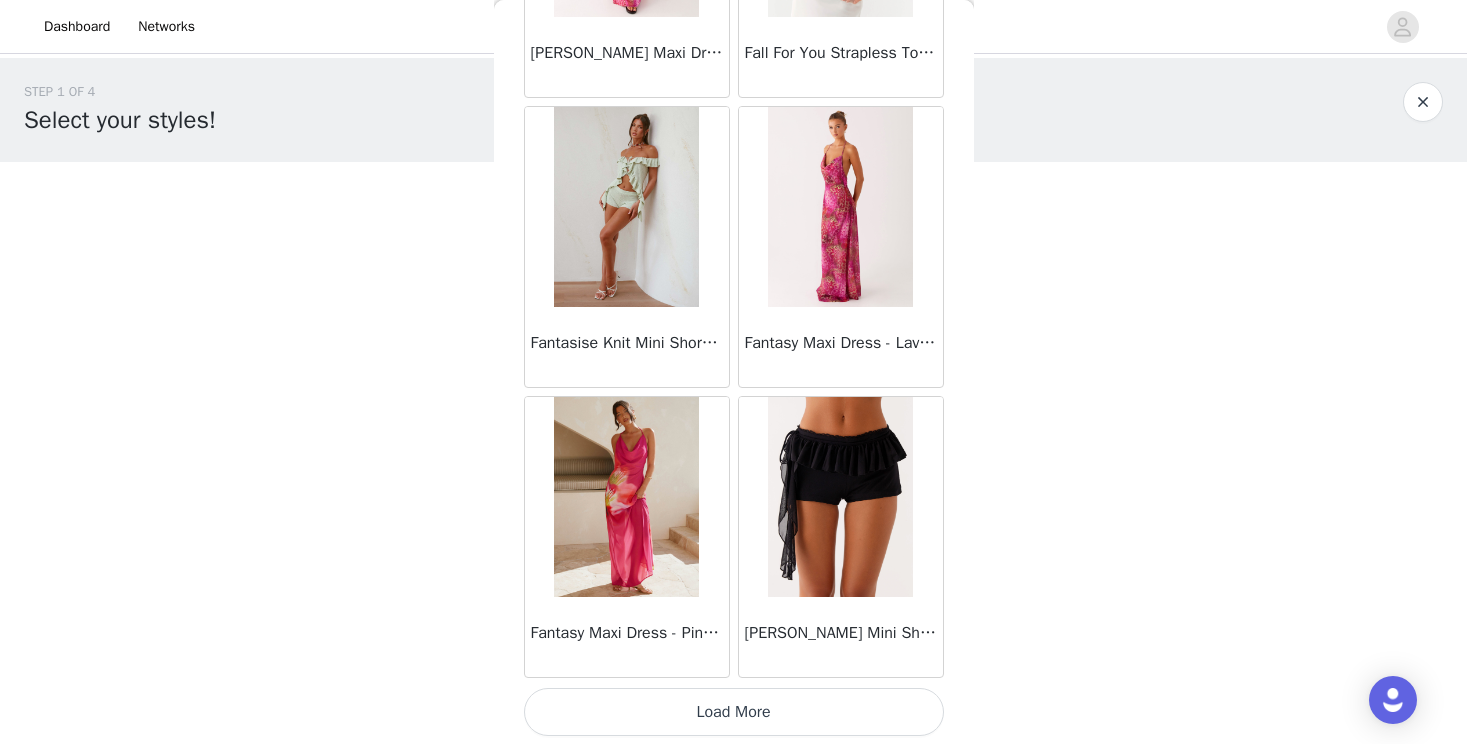 scroll, scrollTop: 22616, scrollLeft: 0, axis: vertical 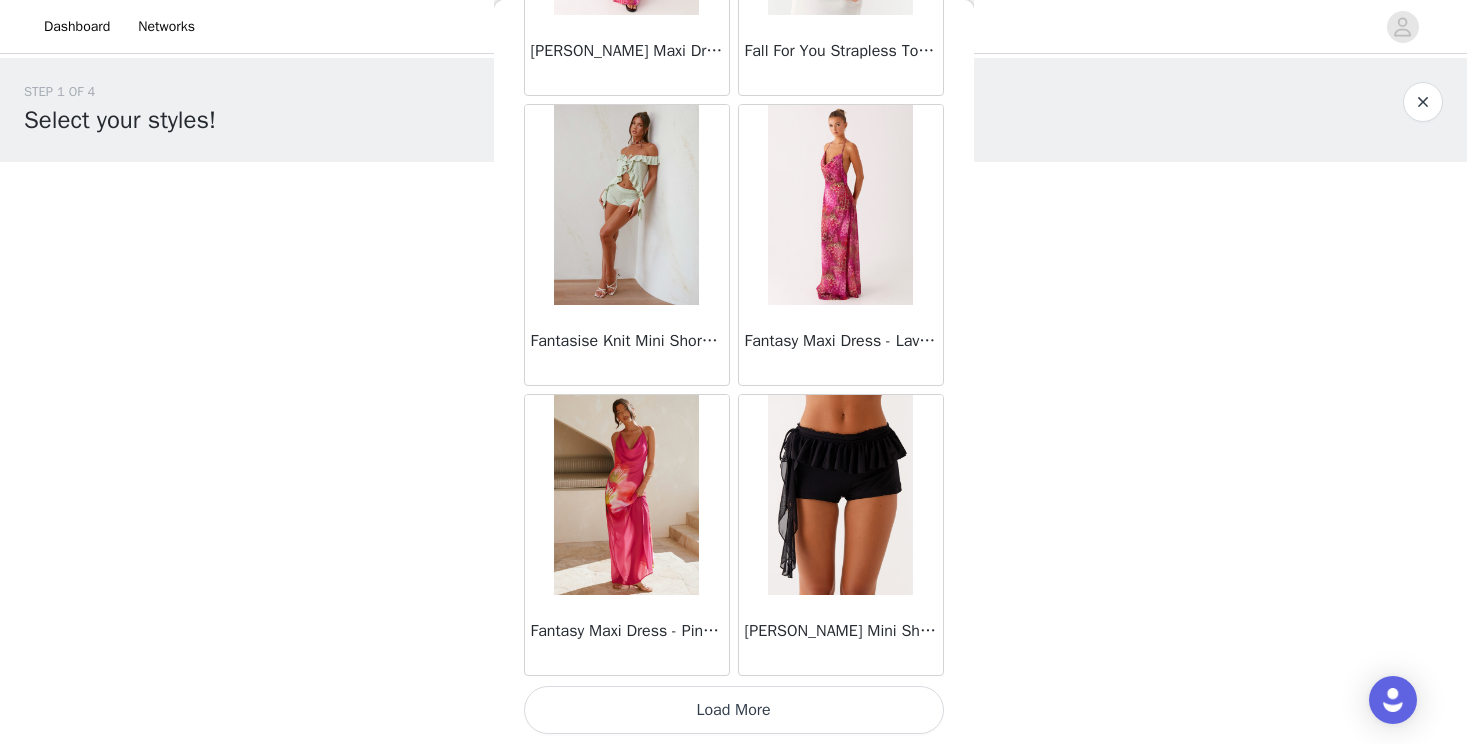 click on "Load More" at bounding box center (734, 710) 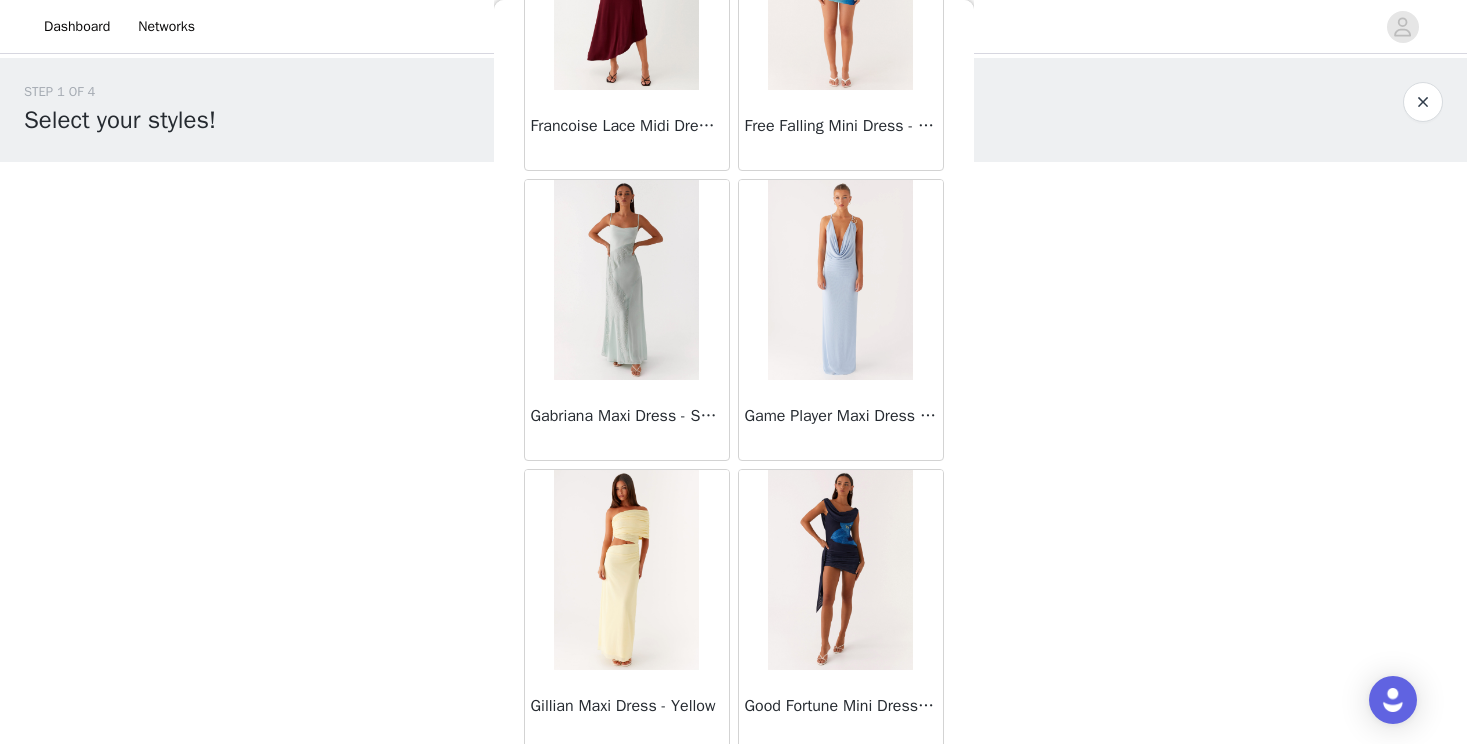 scroll, scrollTop: 25516, scrollLeft: 0, axis: vertical 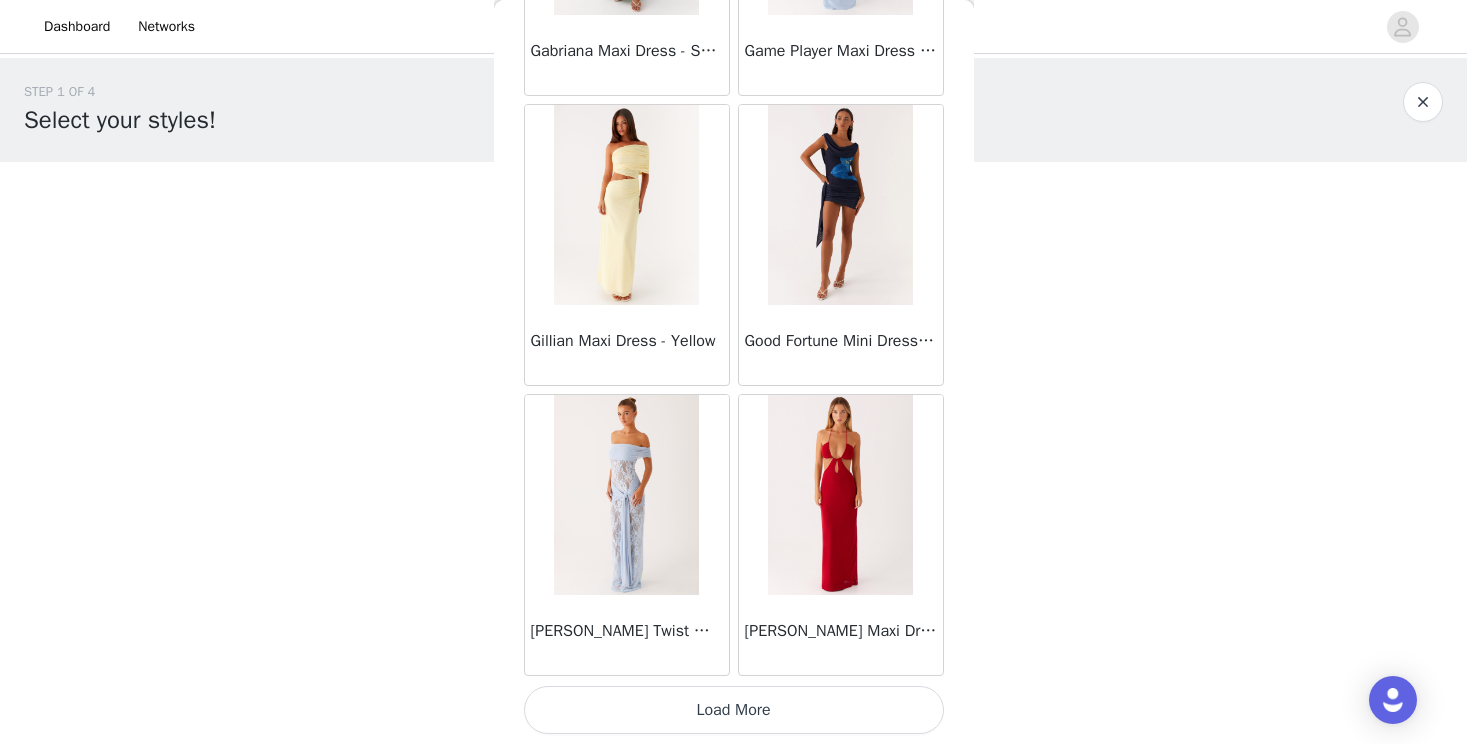 click on "Load More" at bounding box center (734, 710) 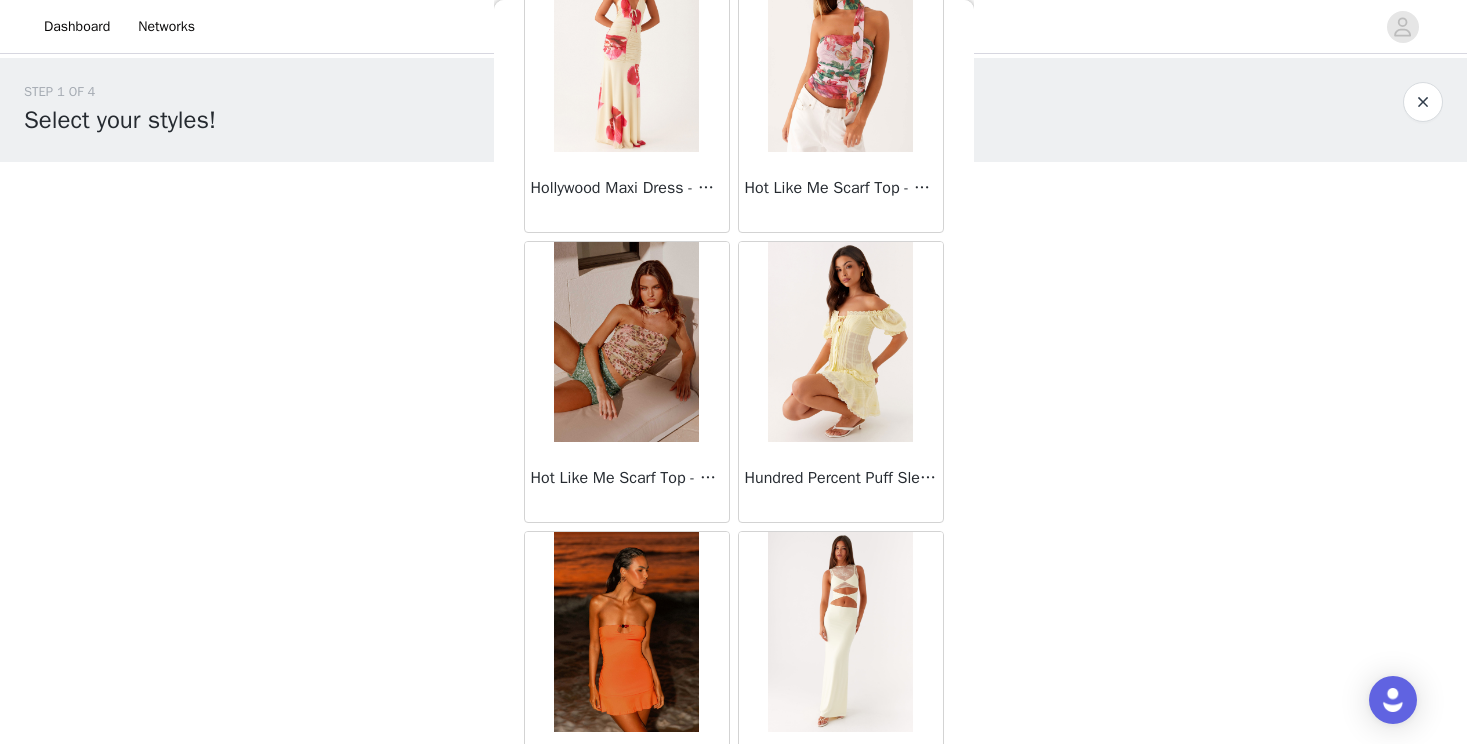 scroll, scrollTop: 28416, scrollLeft: 0, axis: vertical 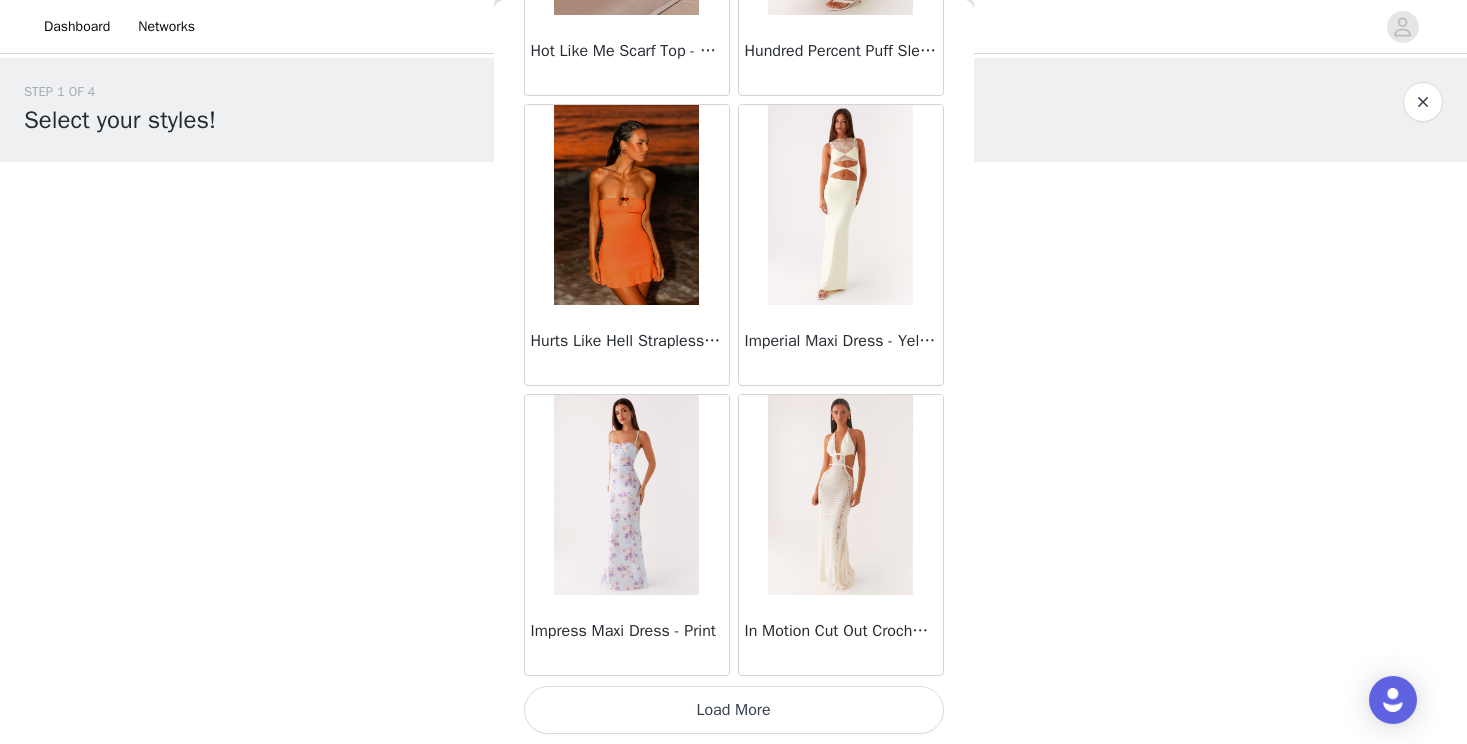 click on "Load More" at bounding box center (734, 710) 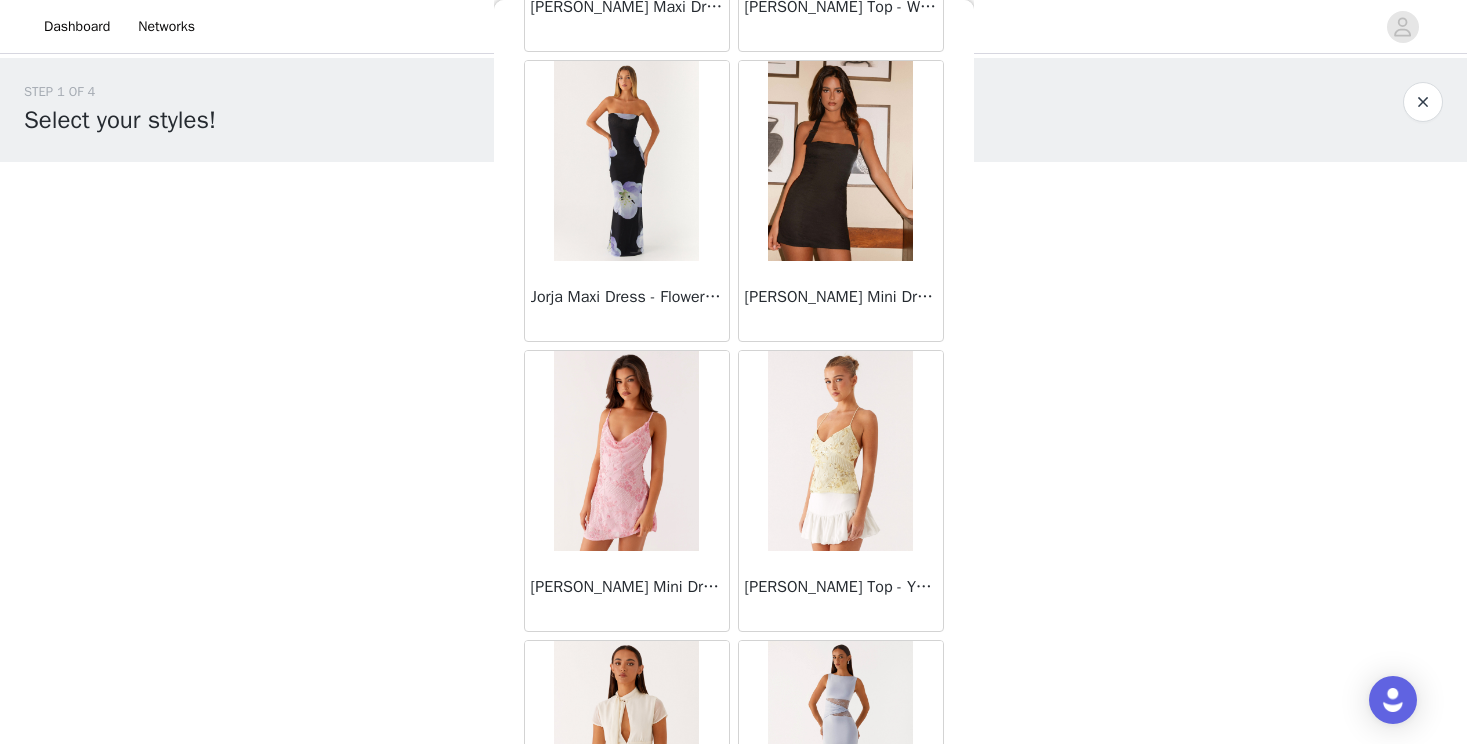 scroll, scrollTop: 31316, scrollLeft: 0, axis: vertical 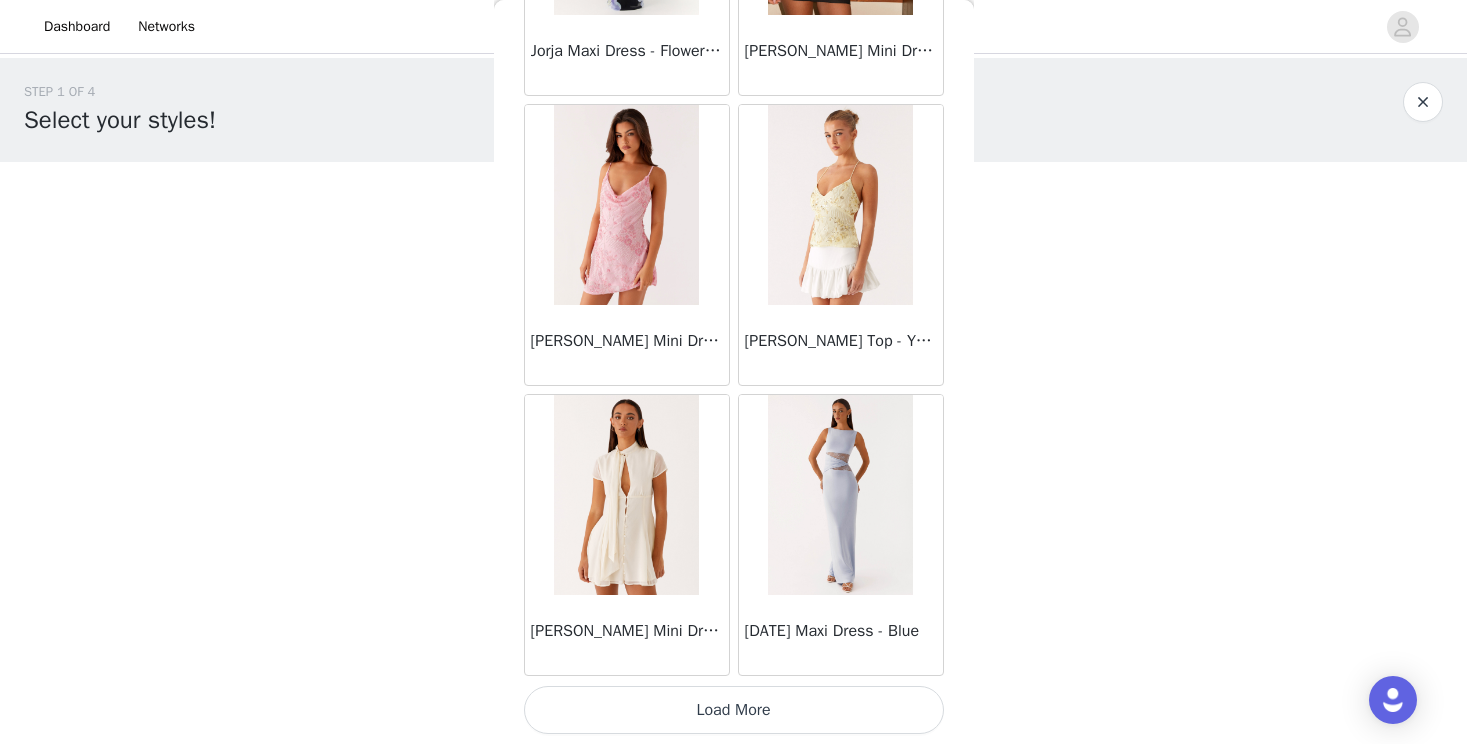 click on "Load More" at bounding box center (734, 710) 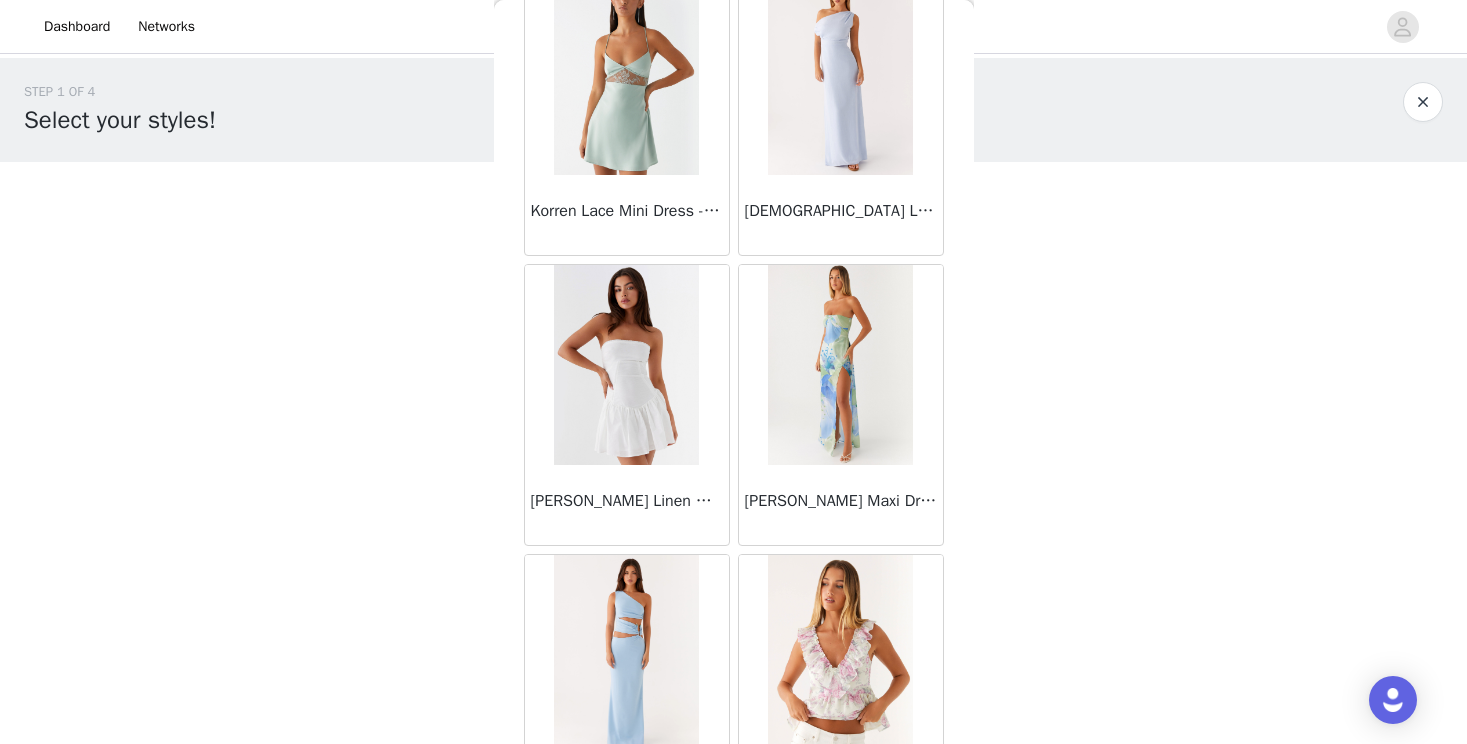 scroll, scrollTop: 34216, scrollLeft: 0, axis: vertical 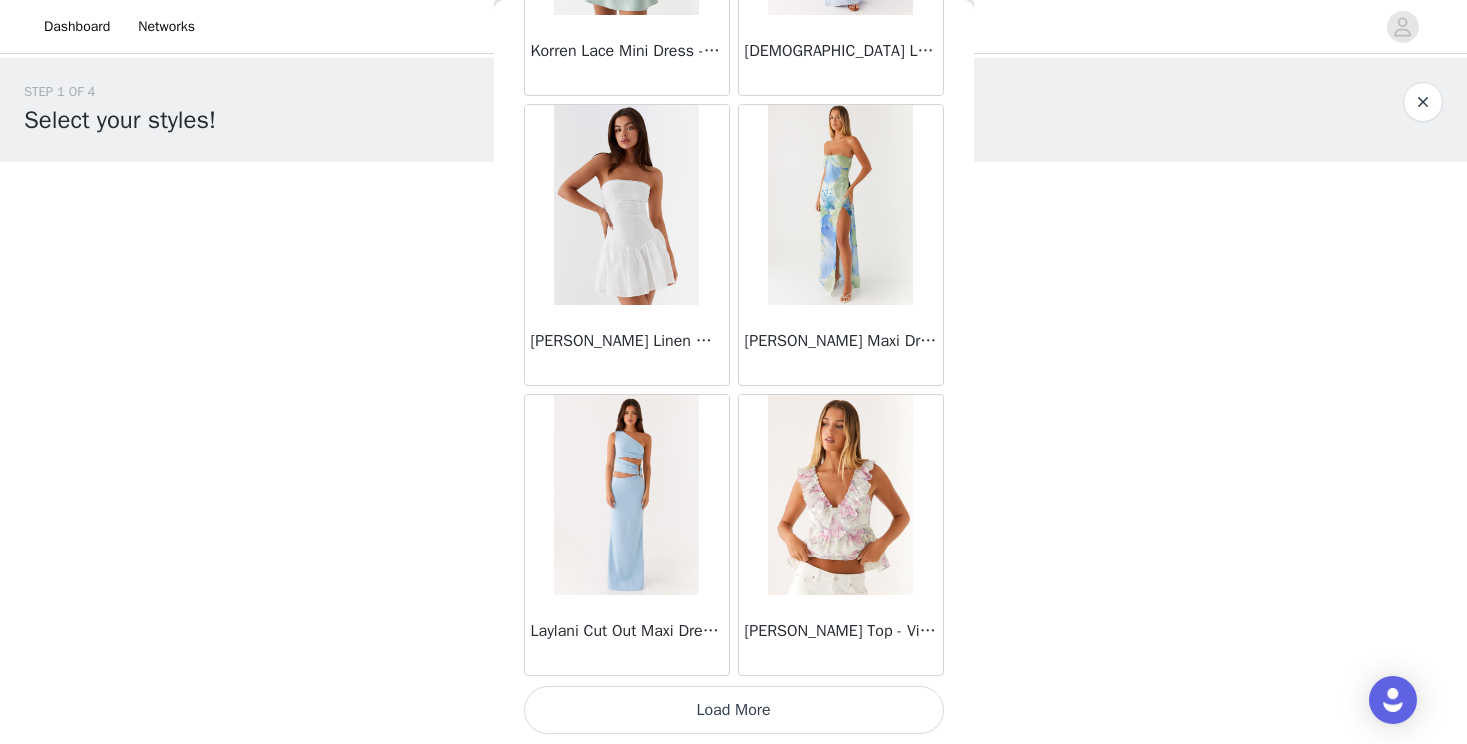 click on "Load More" at bounding box center (734, 710) 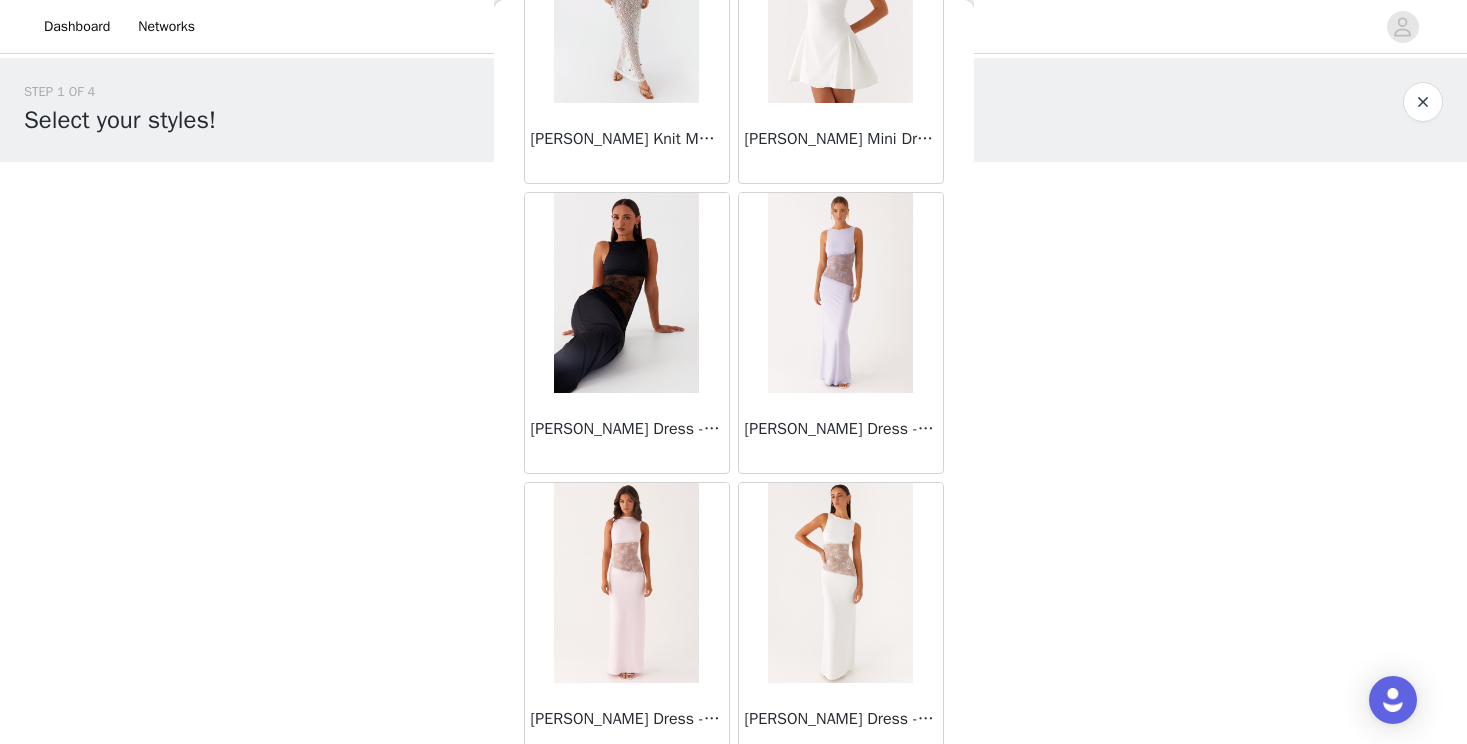 scroll, scrollTop: 37116, scrollLeft: 0, axis: vertical 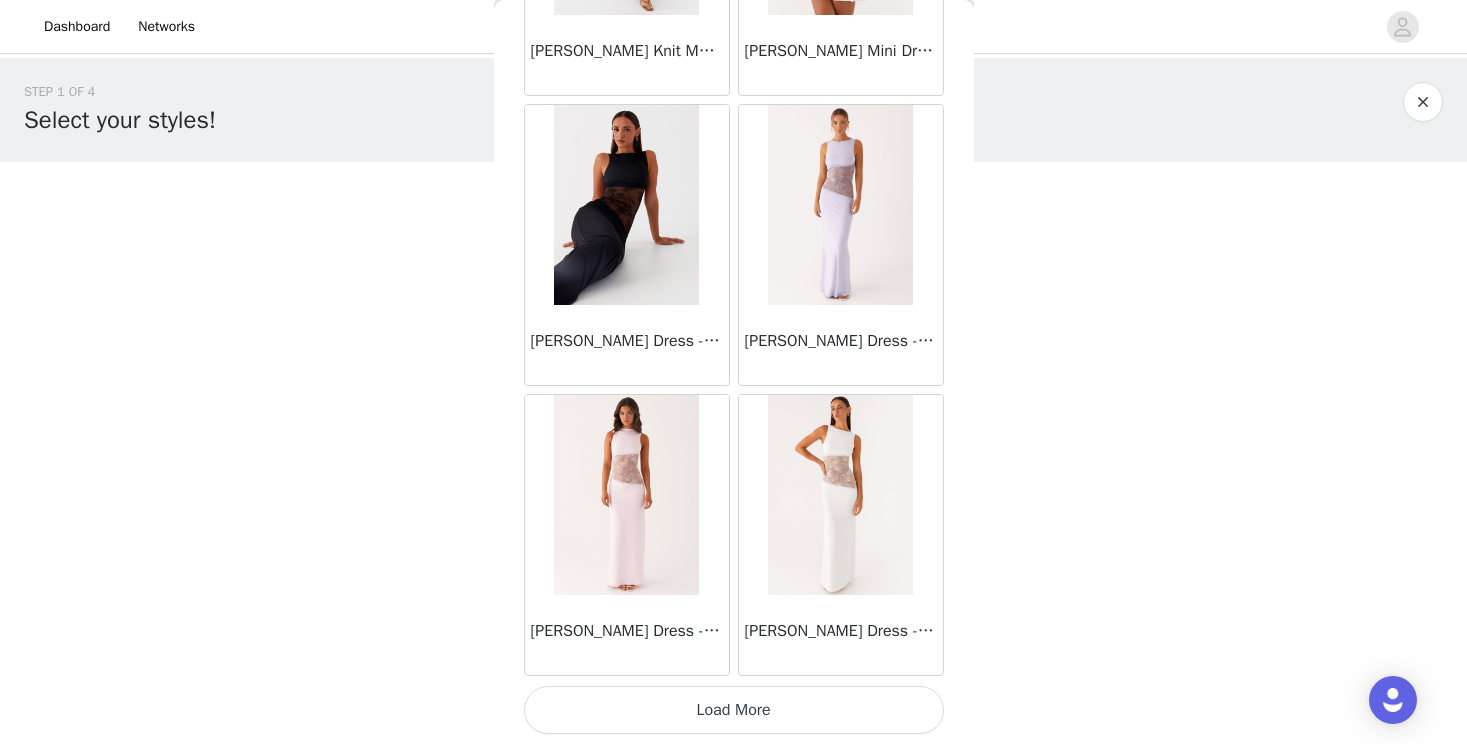 click on "Load More" at bounding box center (734, 710) 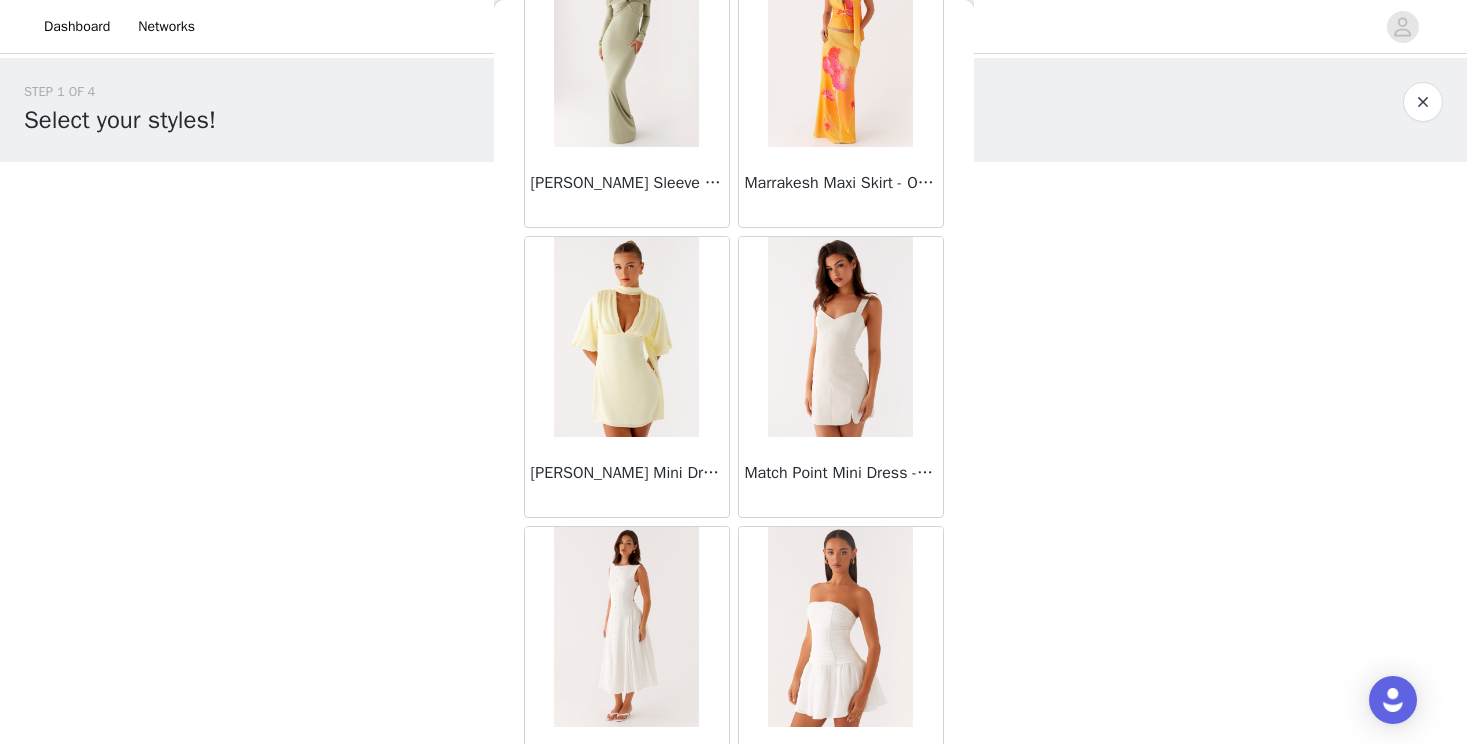 scroll, scrollTop: 40016, scrollLeft: 0, axis: vertical 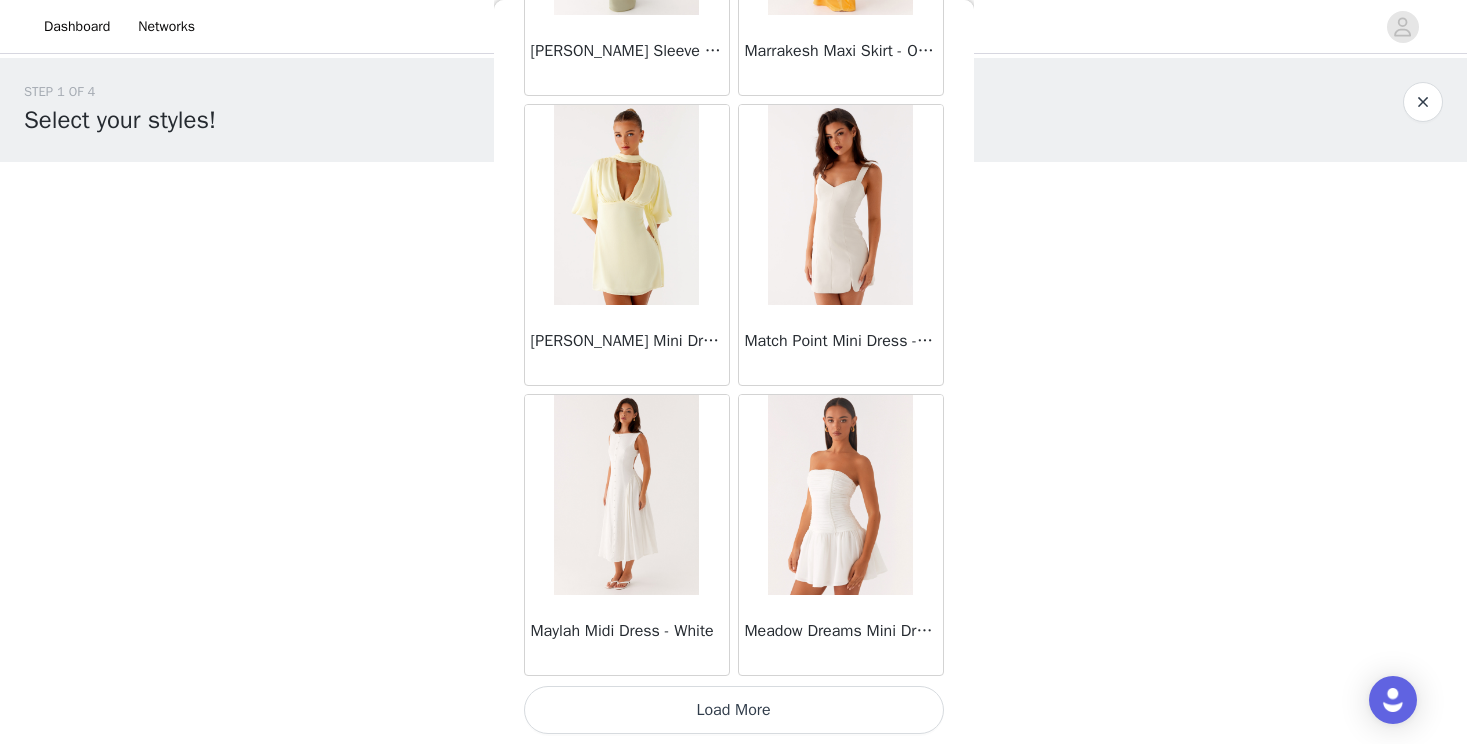 click on "Load More" at bounding box center (734, 710) 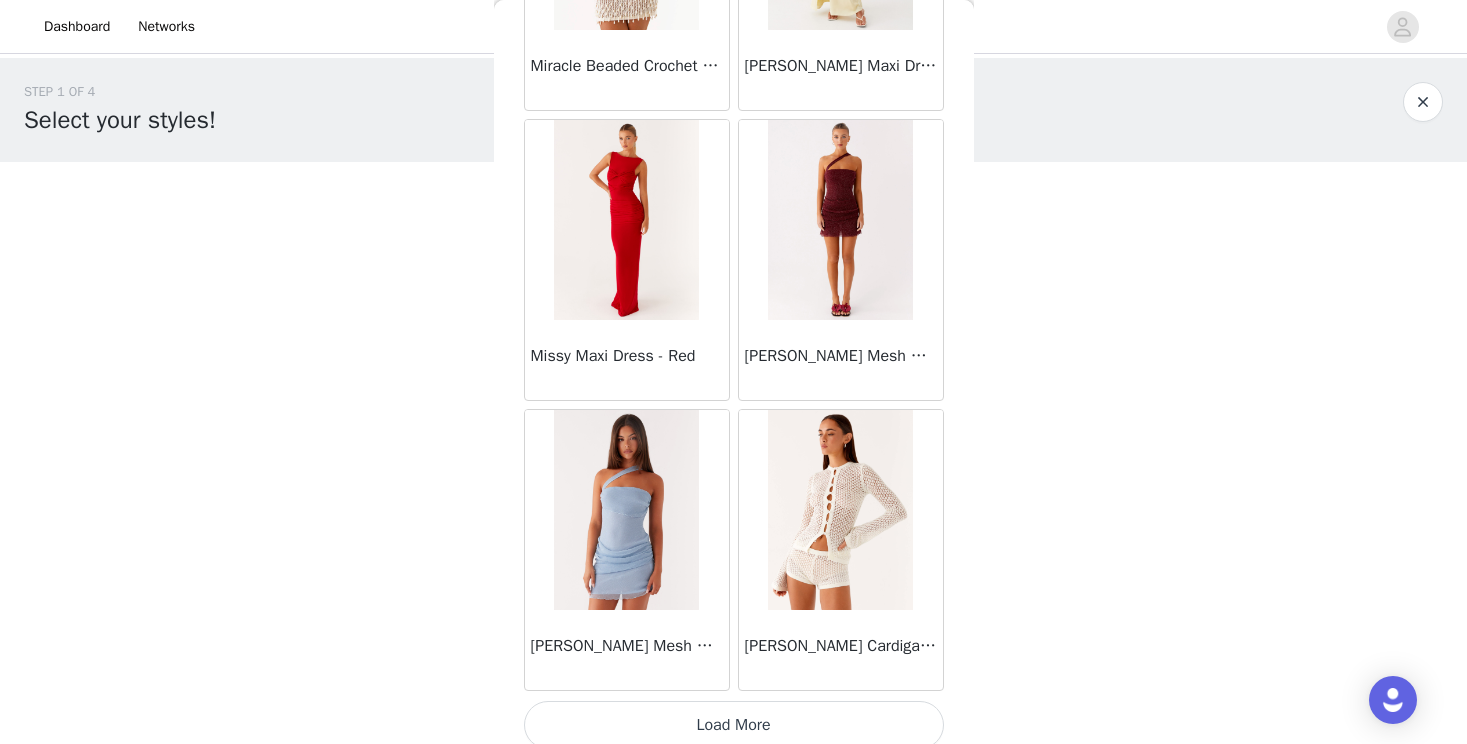 scroll, scrollTop: 42916, scrollLeft: 0, axis: vertical 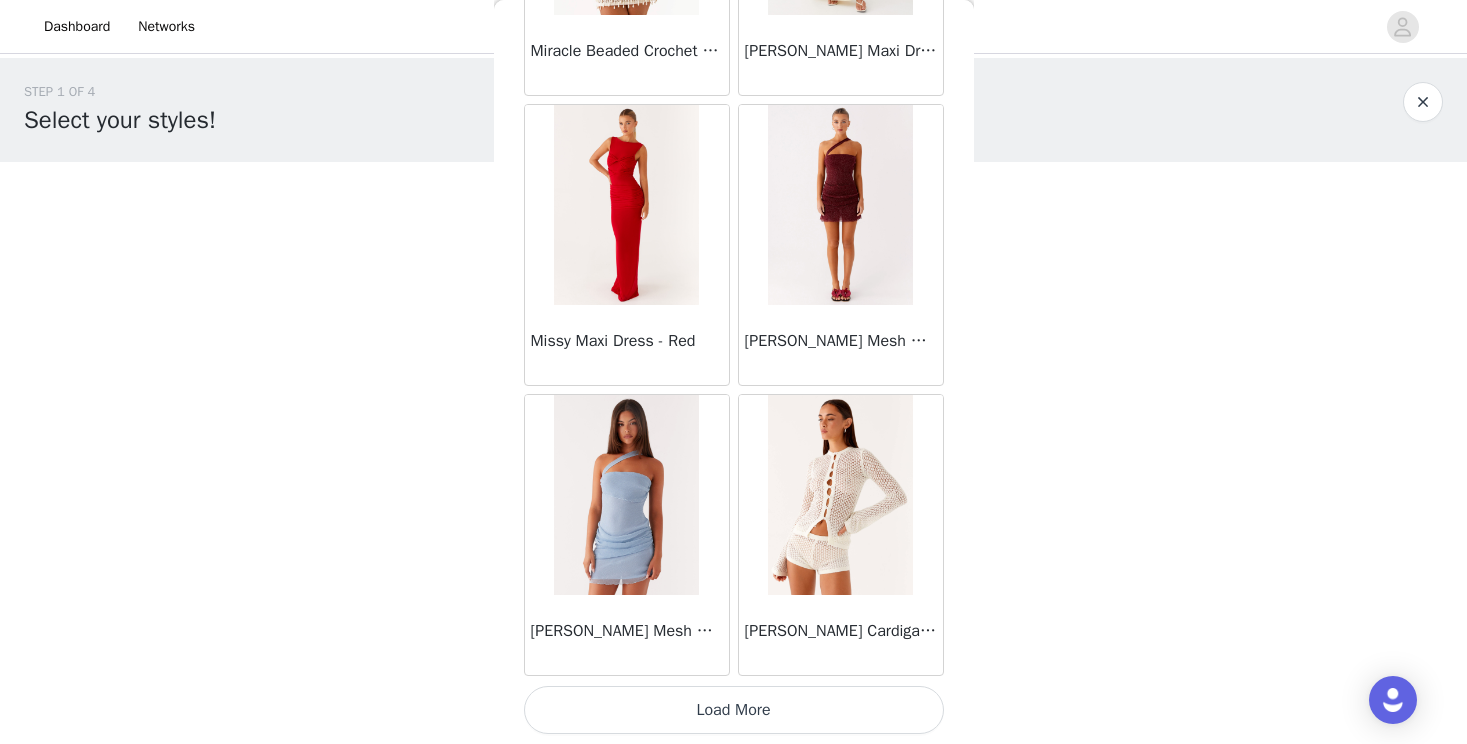 click on "Load More" at bounding box center [734, 710] 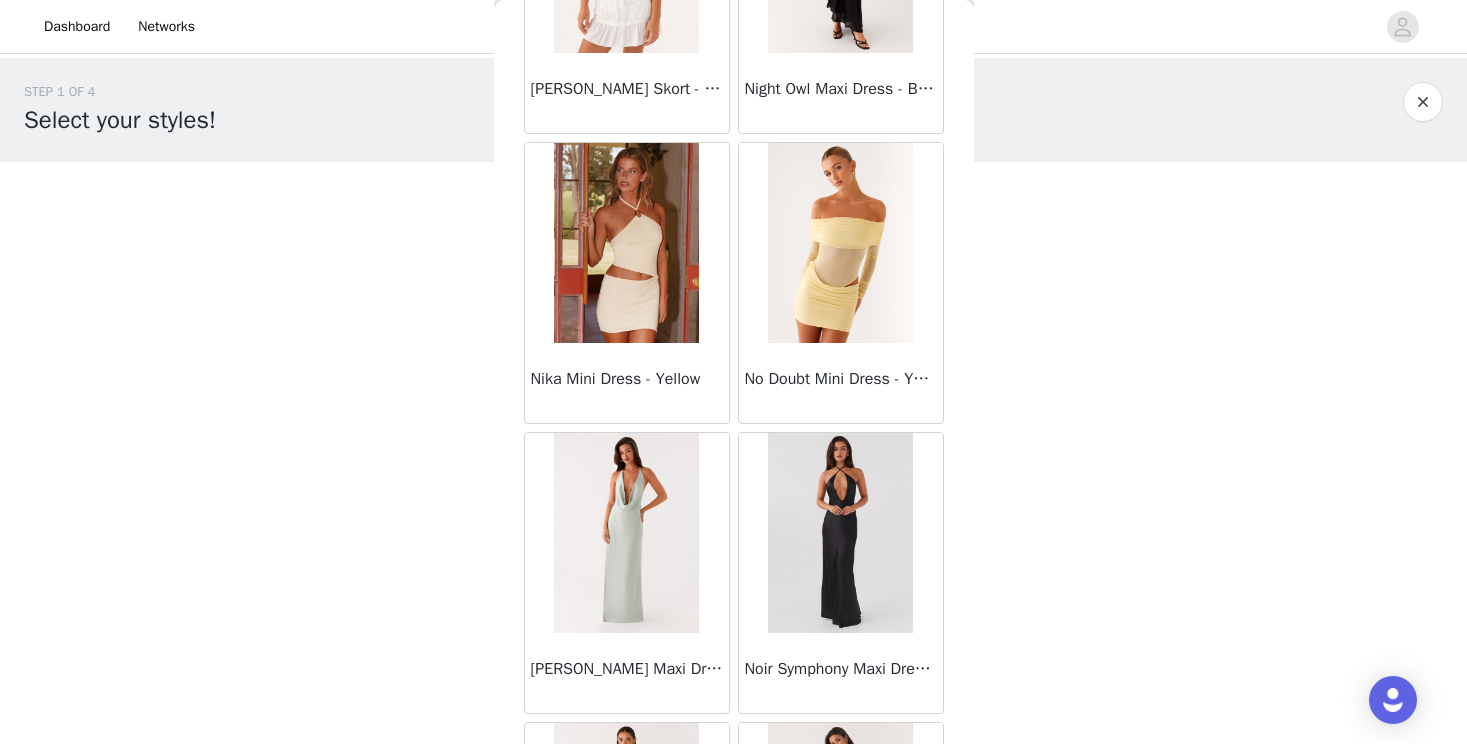 scroll, scrollTop: 45816, scrollLeft: 0, axis: vertical 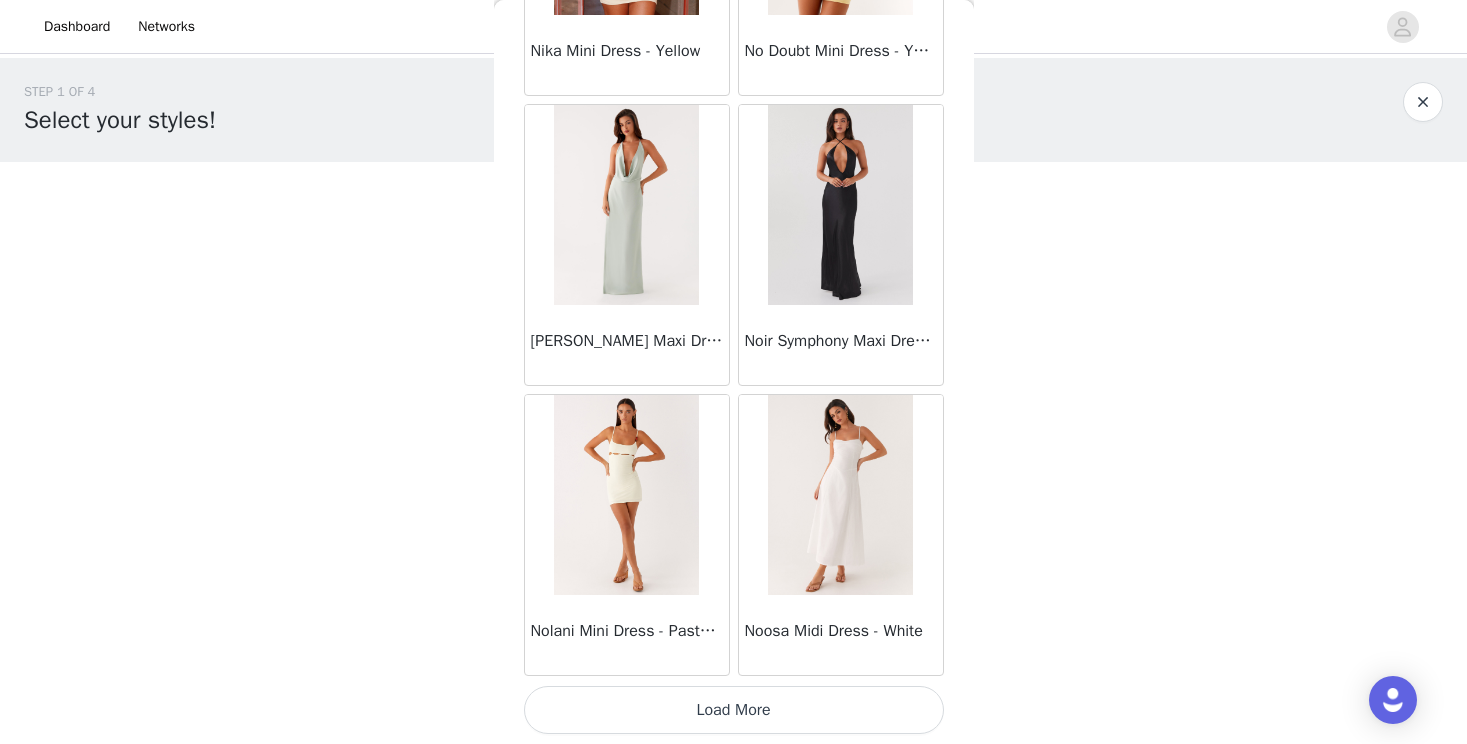click on "Load More" at bounding box center [734, 710] 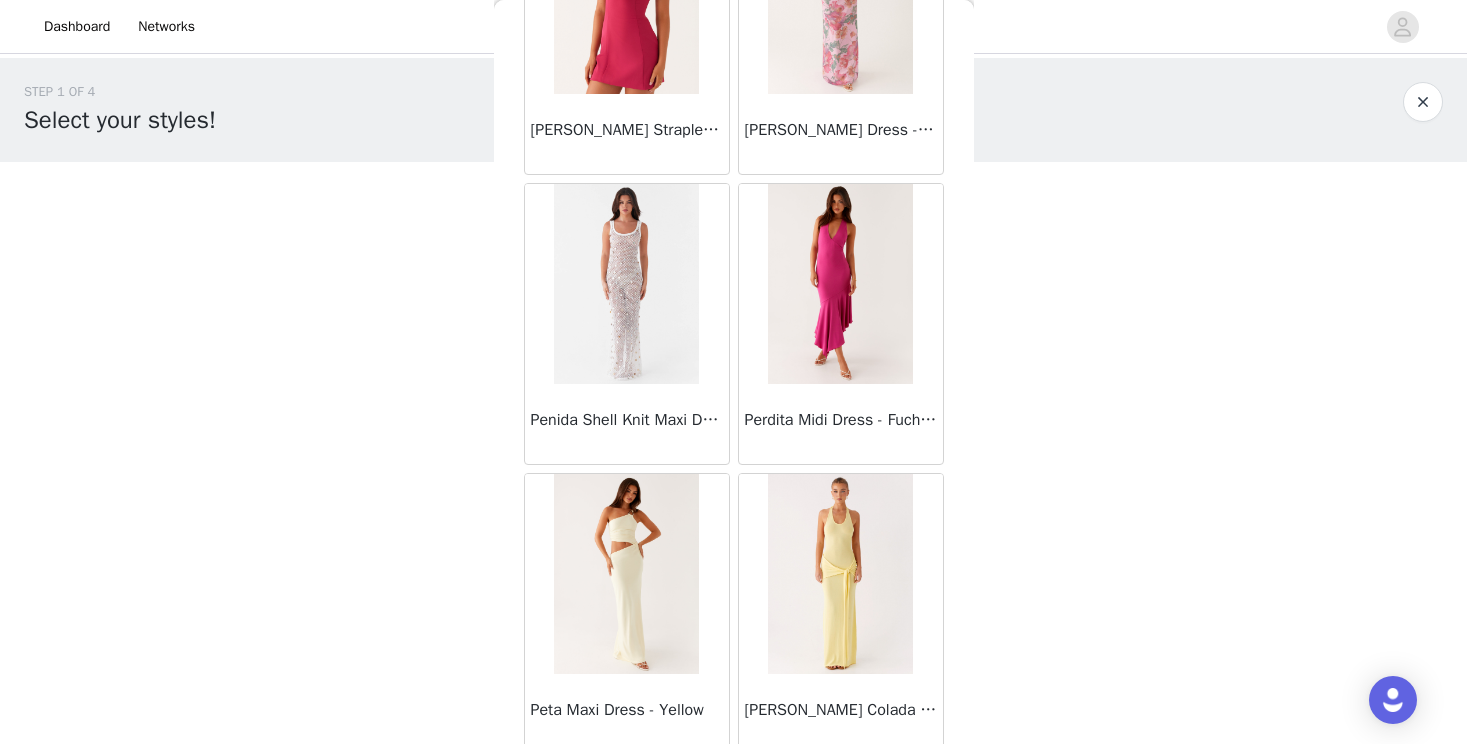 scroll, scrollTop: 48716, scrollLeft: 0, axis: vertical 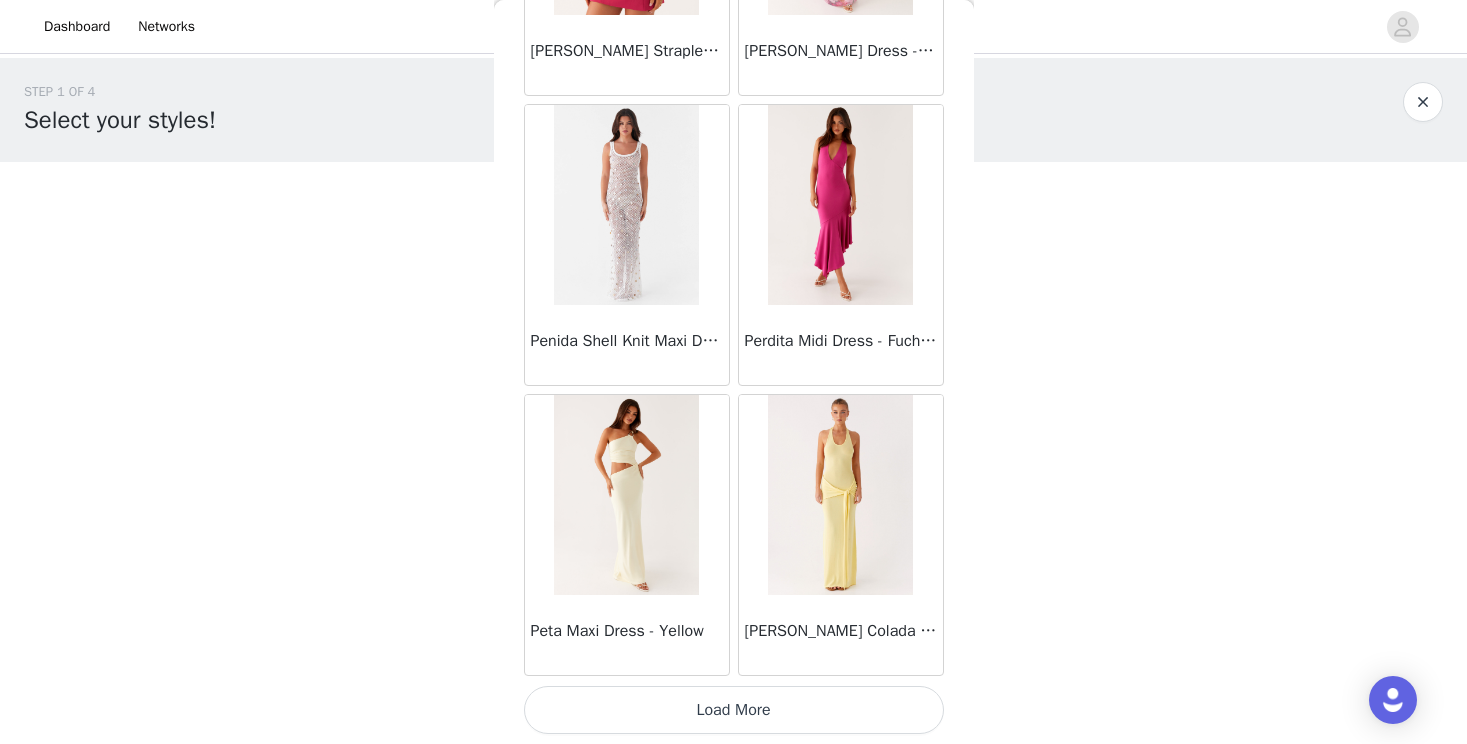 click on "Load More" at bounding box center (734, 710) 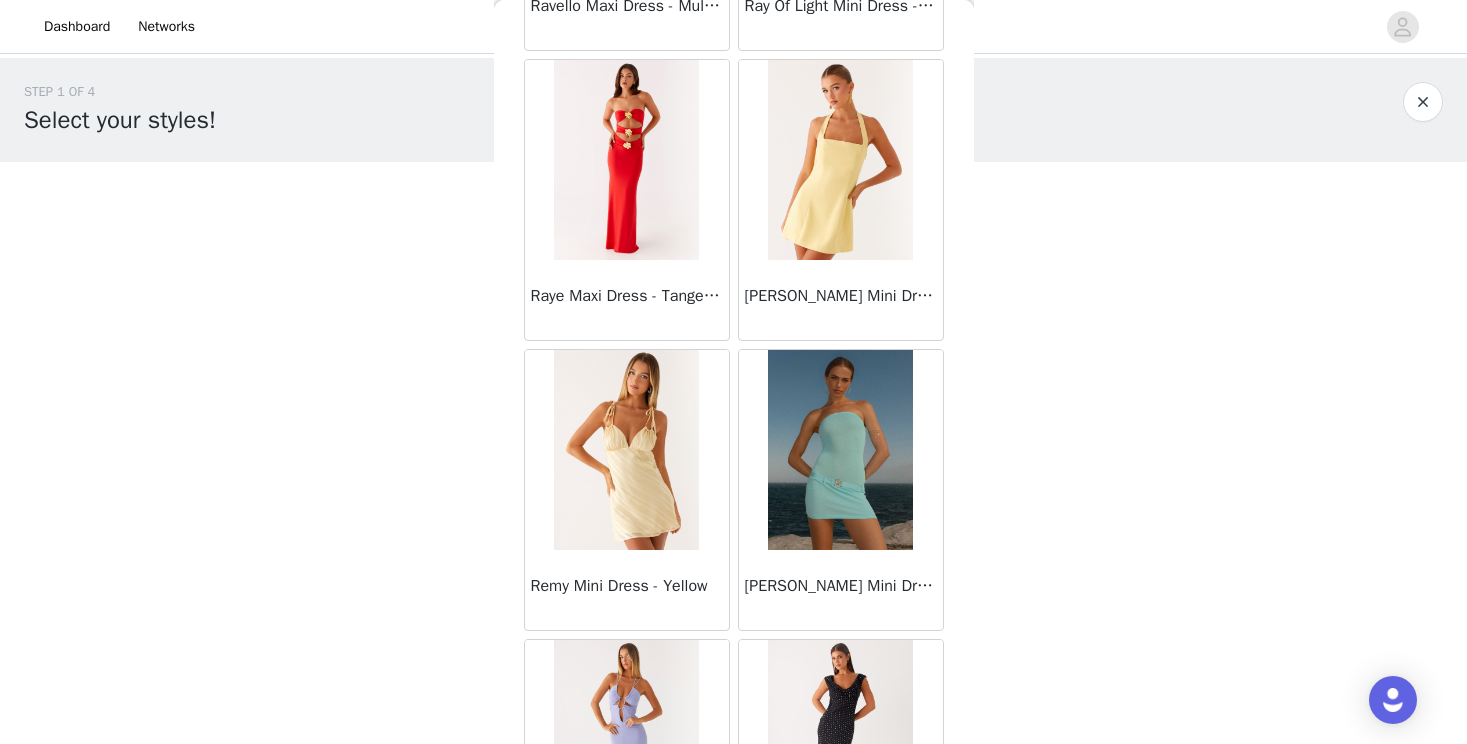 scroll, scrollTop: 49991, scrollLeft: 0, axis: vertical 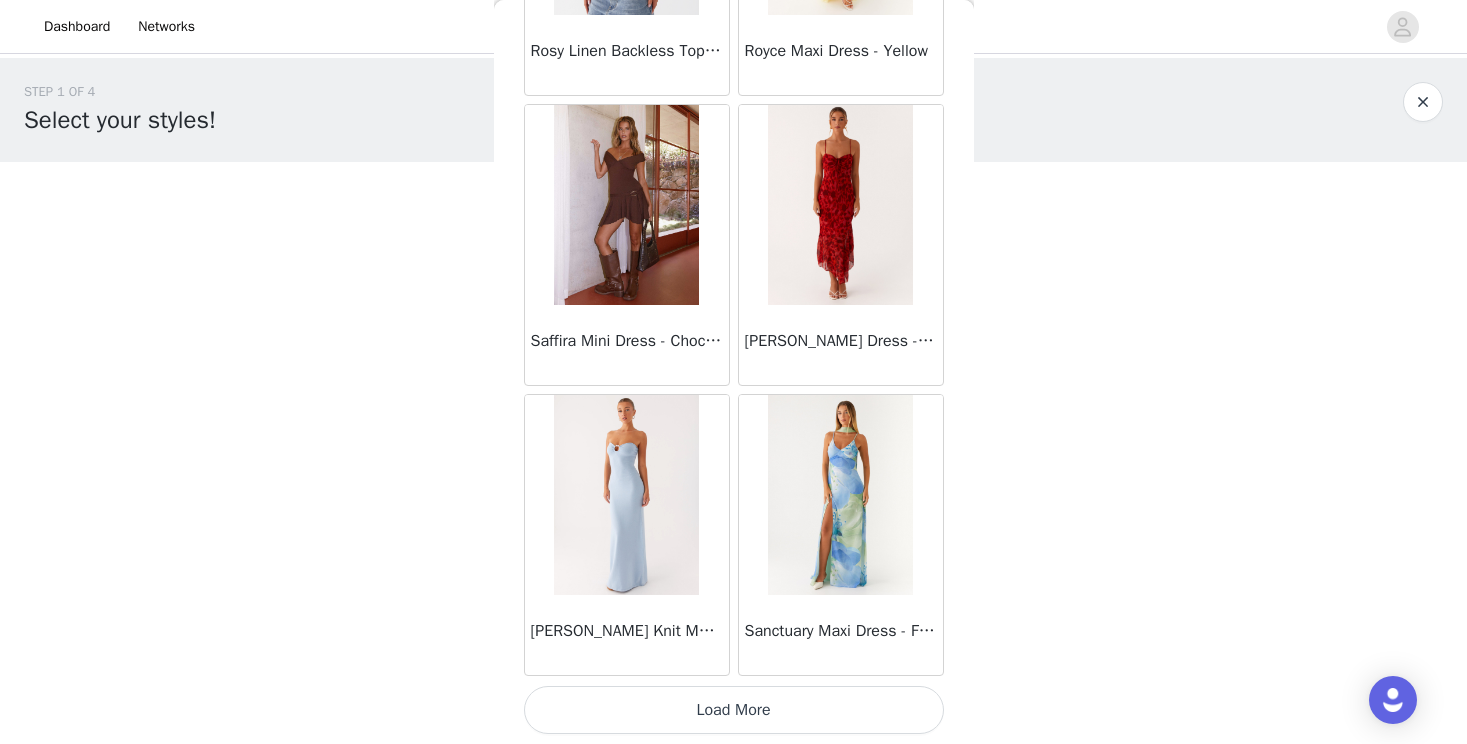 click on "Load More" at bounding box center (734, 710) 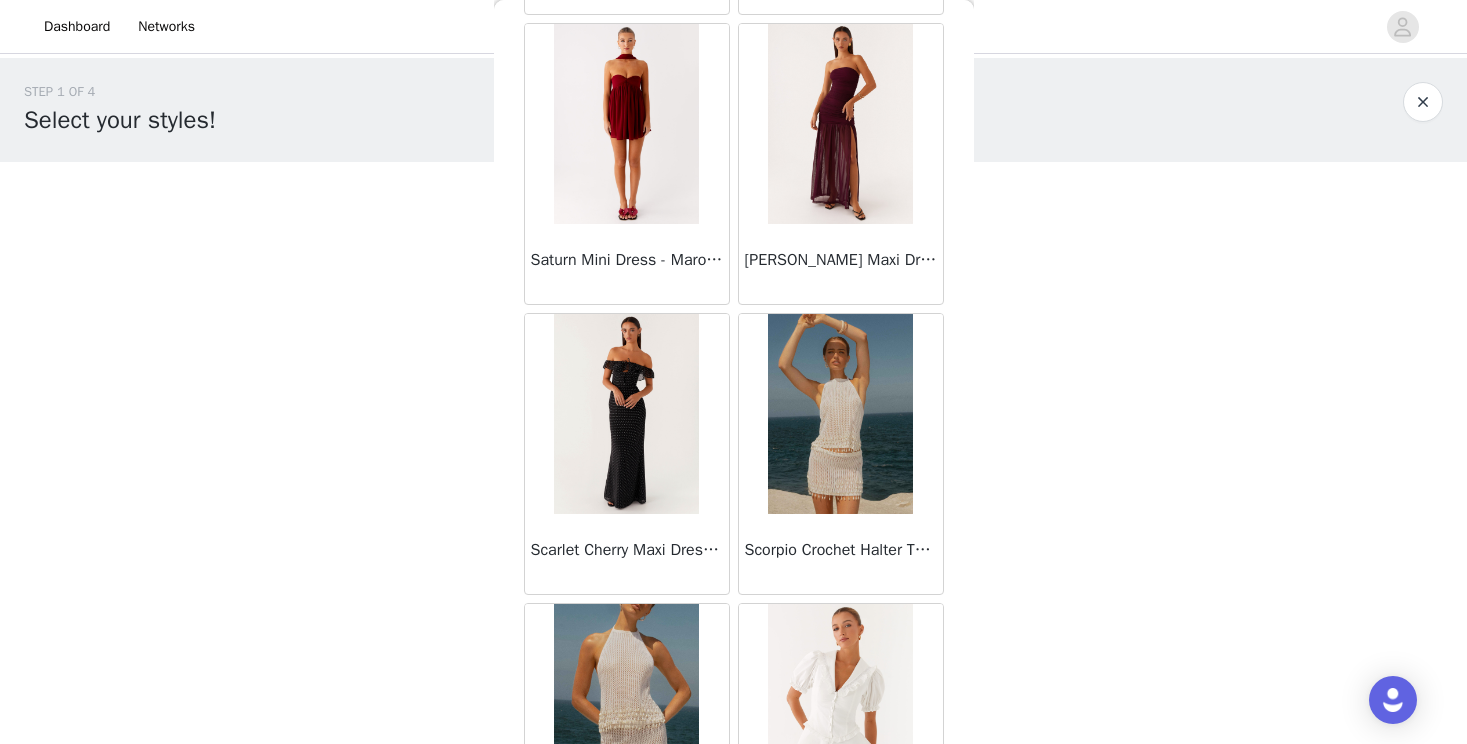 scroll, scrollTop: 52286, scrollLeft: 0, axis: vertical 